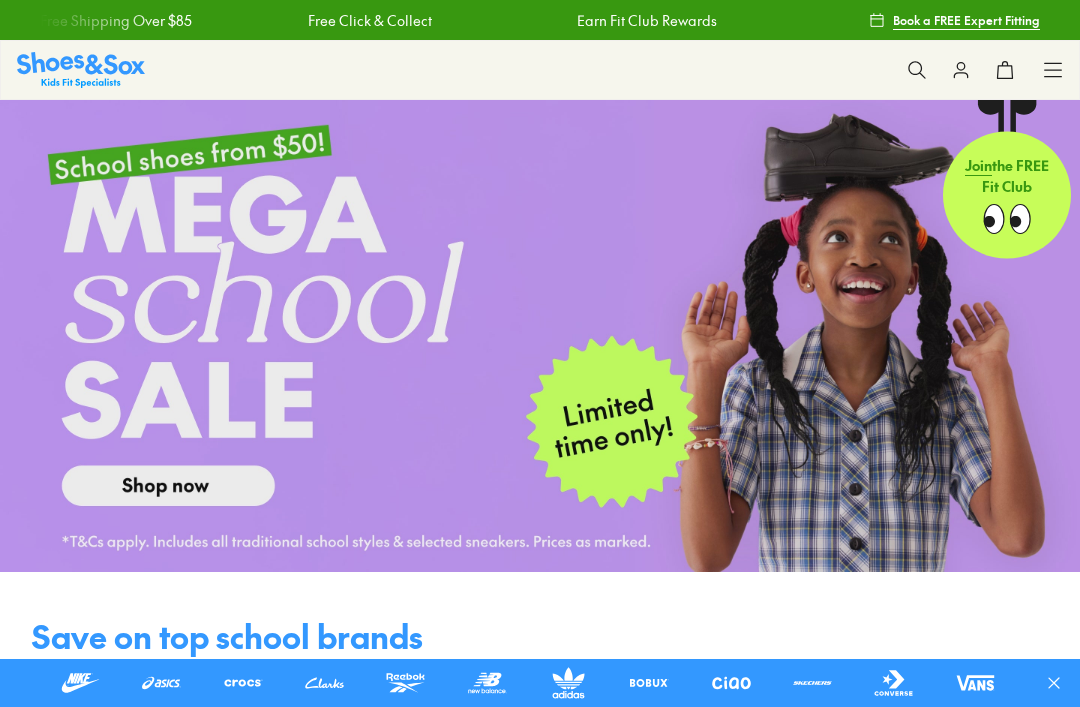 scroll, scrollTop: 544, scrollLeft: 0, axis: vertical 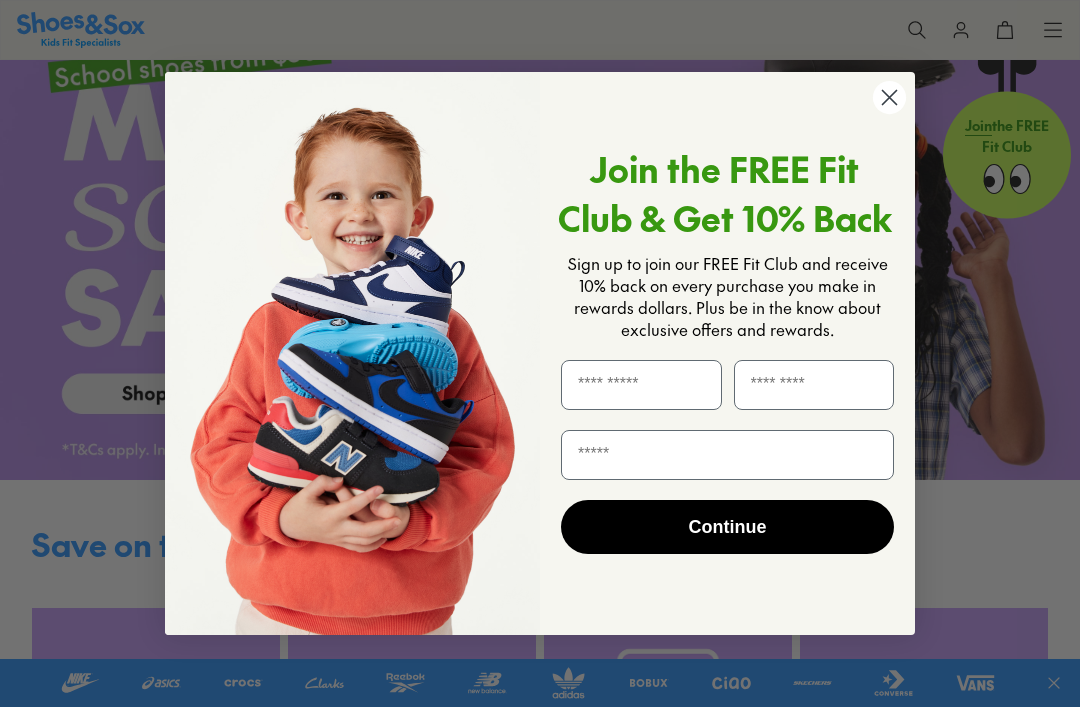 click on "Close dialog" 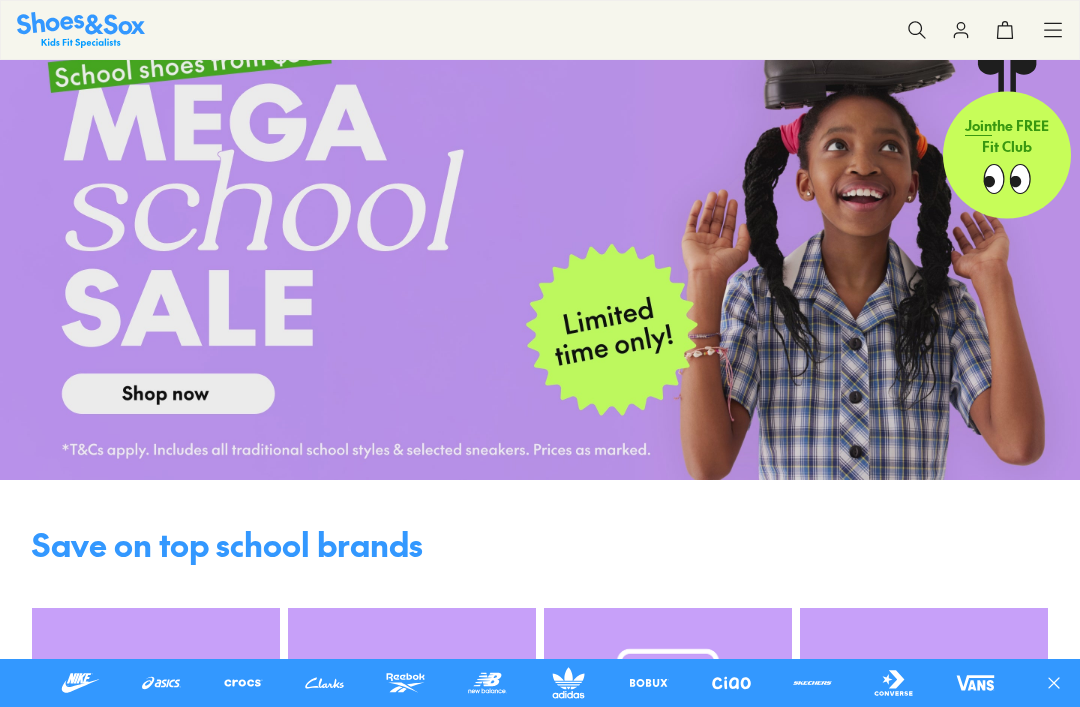 click on "Close dialog Join the FREE Fit Club & Get 10% Back Sign up to join our FREE Fit Club and receive 10% back on every purchase you make in rewards dollars. Plus be in the know about exclusive offers and rewards. Continue ******" at bounding box center [540, 414] 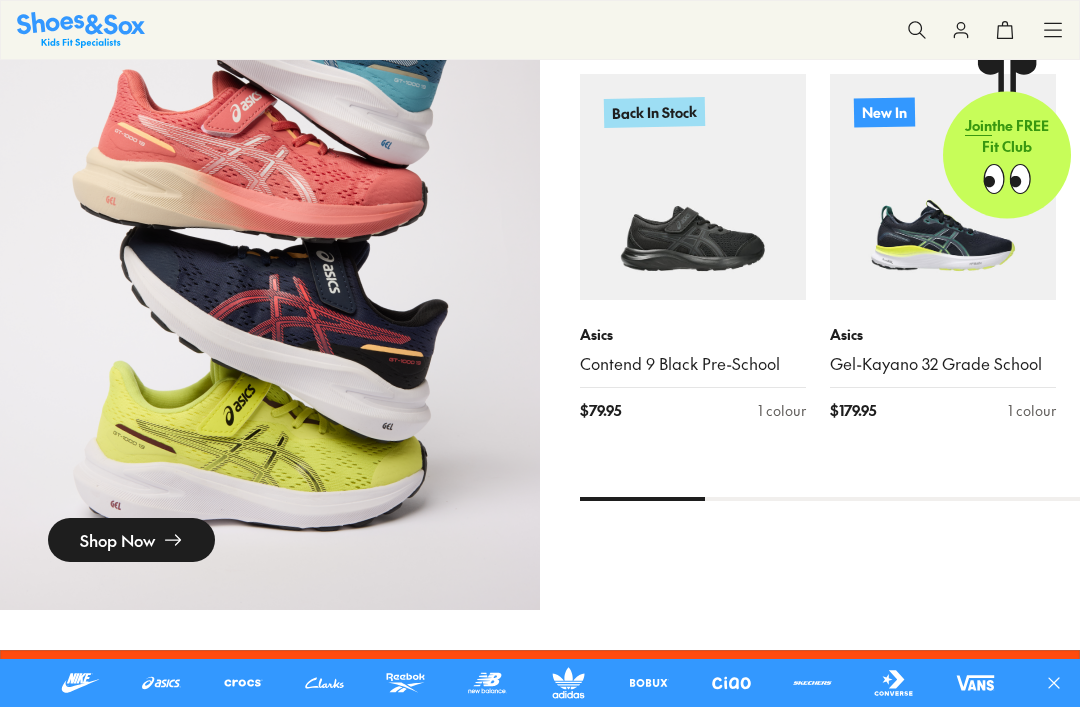 scroll, scrollTop: 1575, scrollLeft: 0, axis: vertical 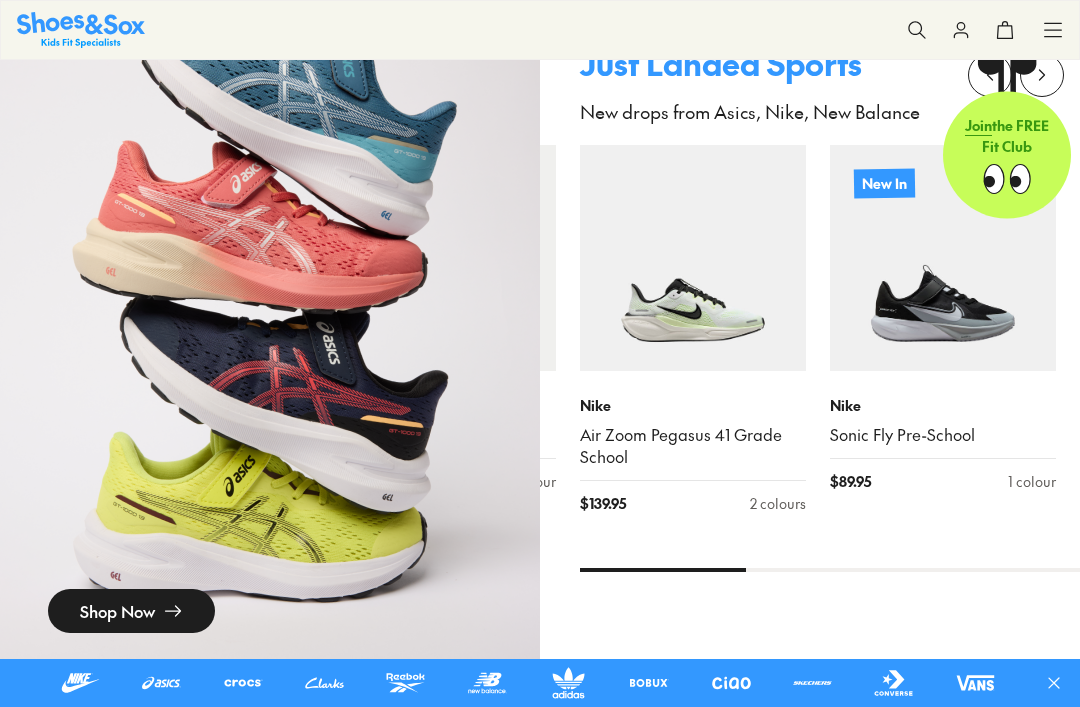click 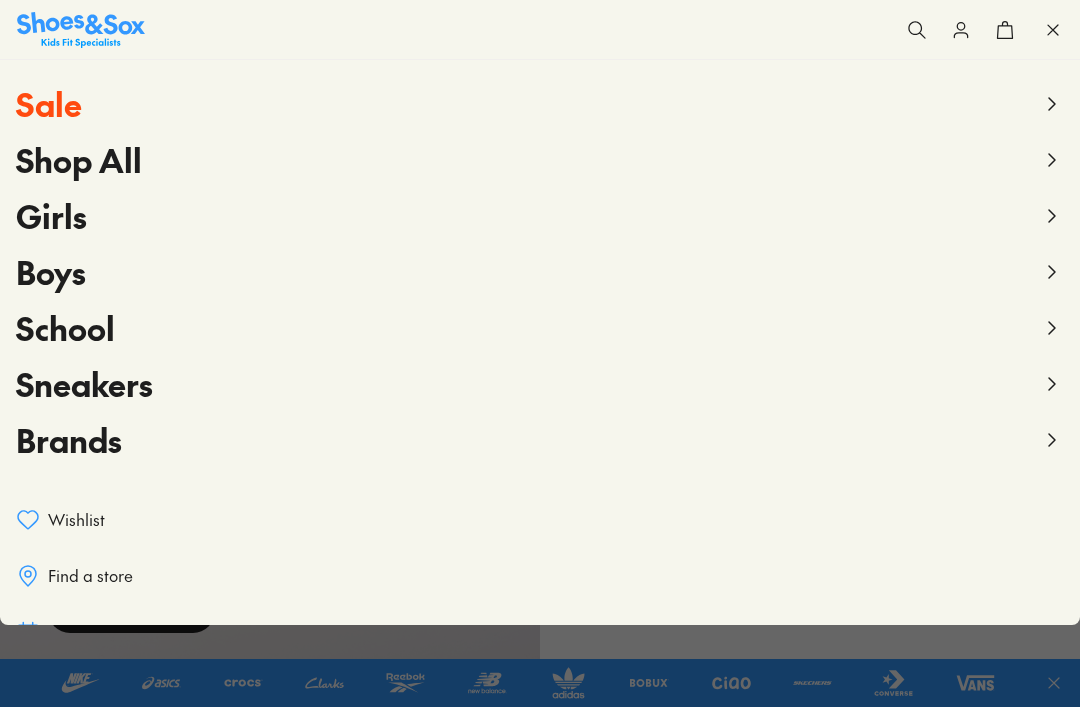click on "Sale" at bounding box center [49, 103] 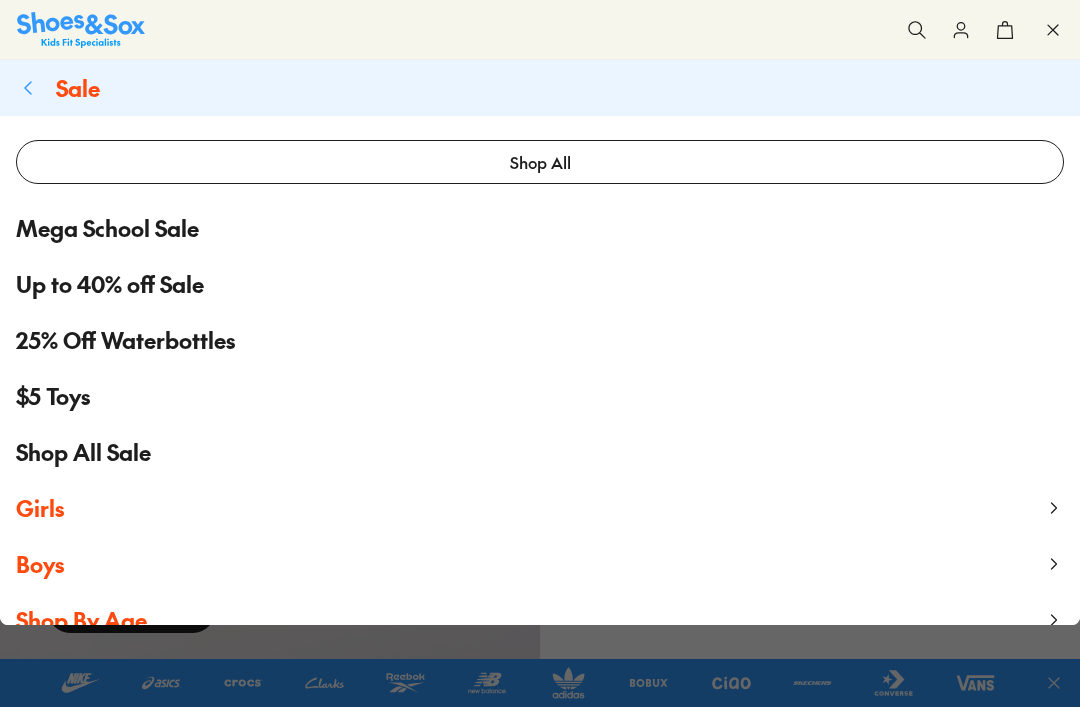 click on "Boys" at bounding box center (40, 564) 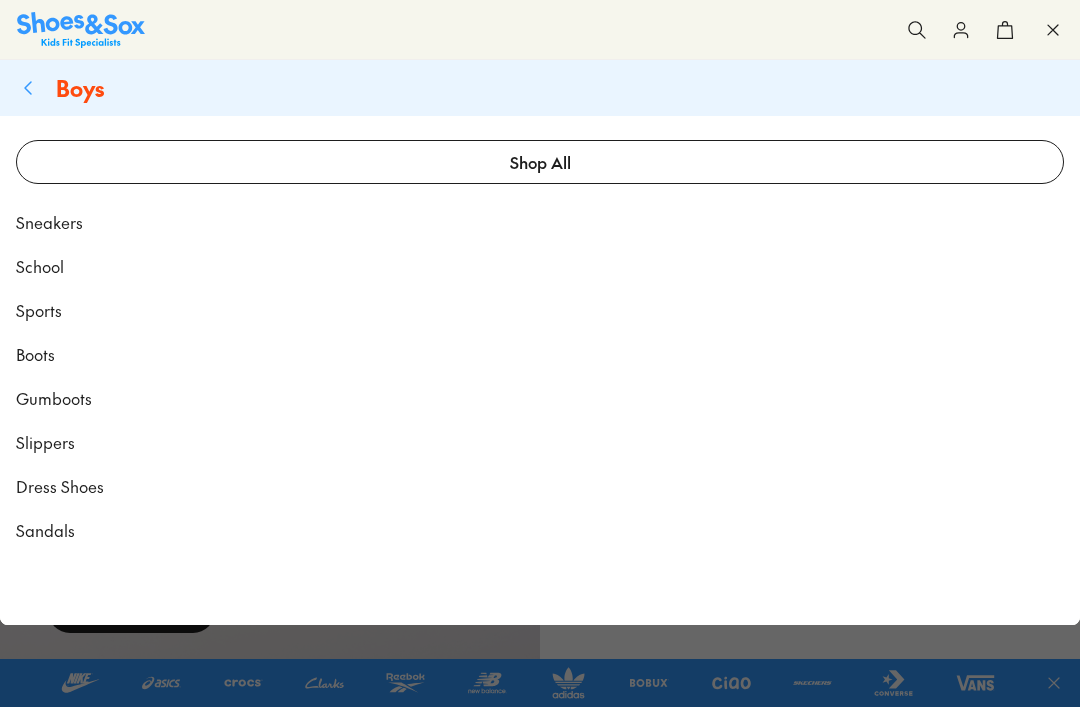 click on "Boys" at bounding box center (540, 88) 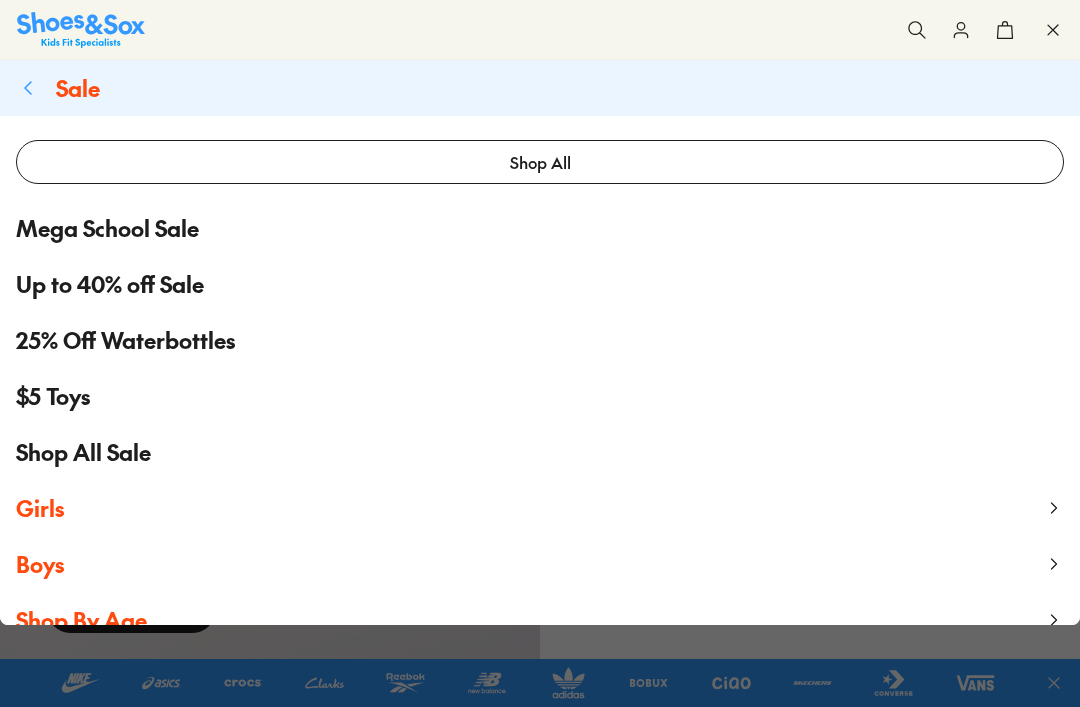 click on "Shop All" at bounding box center [540, 162] 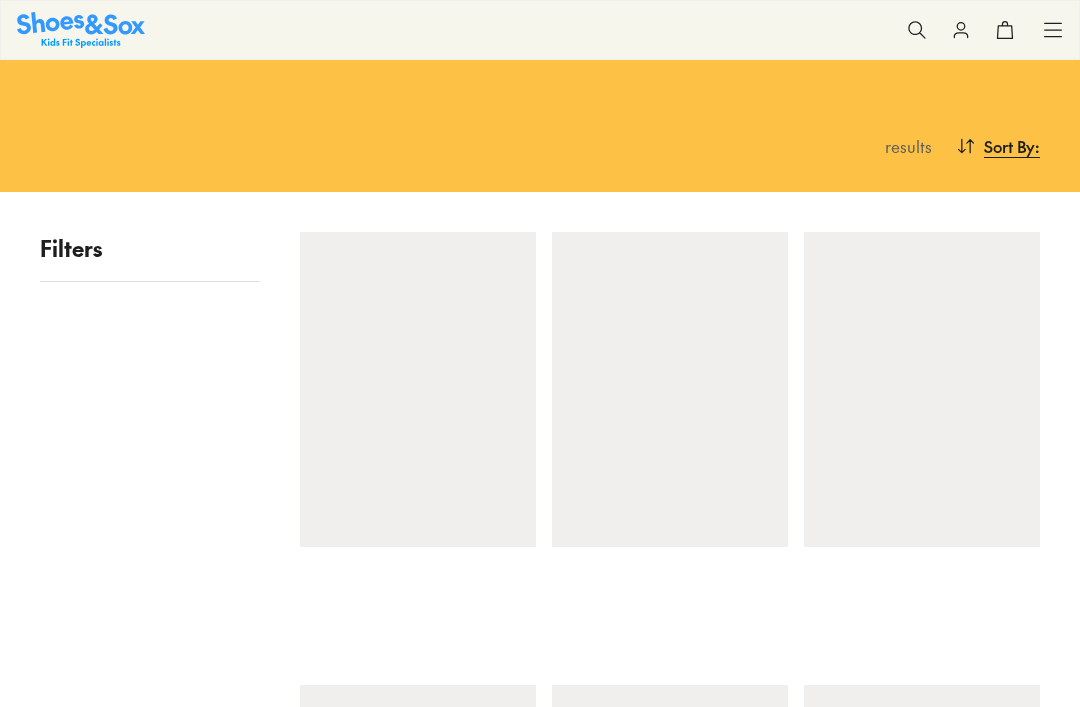 scroll, scrollTop: 150, scrollLeft: 0, axis: vertical 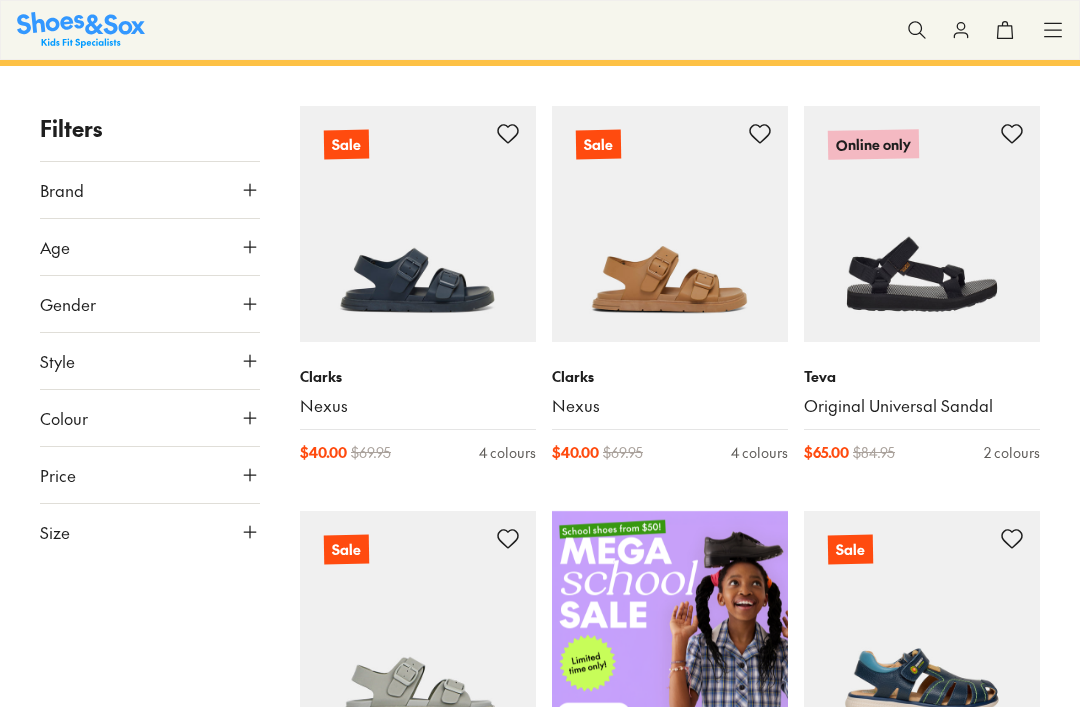 click on "Gender" at bounding box center [150, 304] 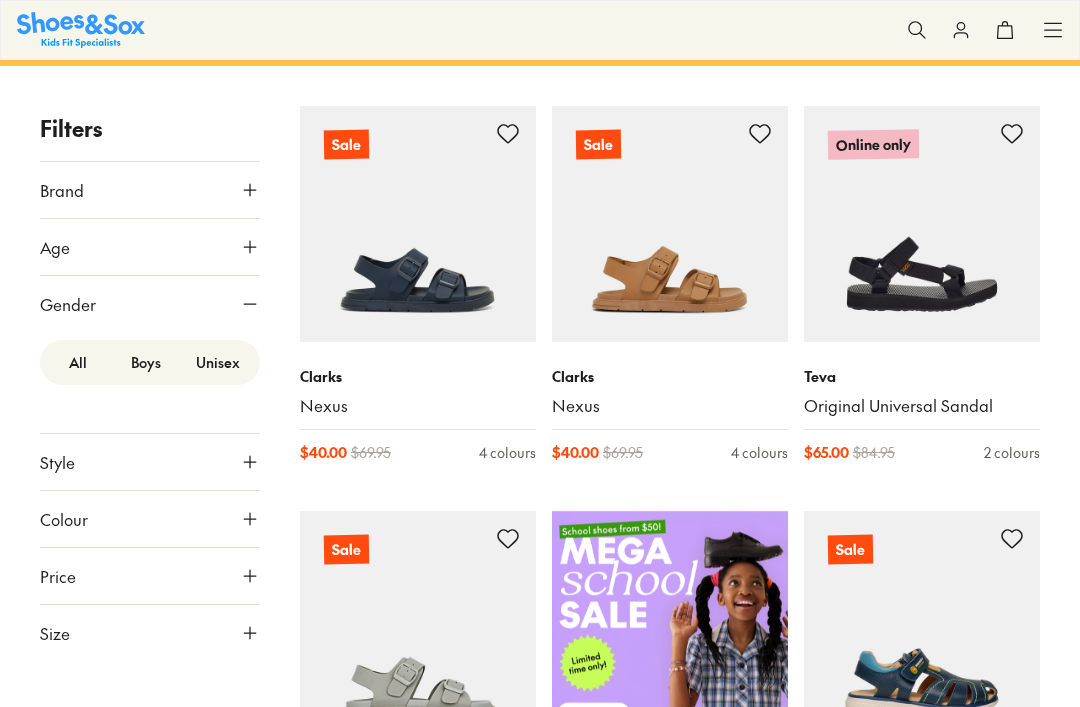 click on "Boys" at bounding box center [146, 362] 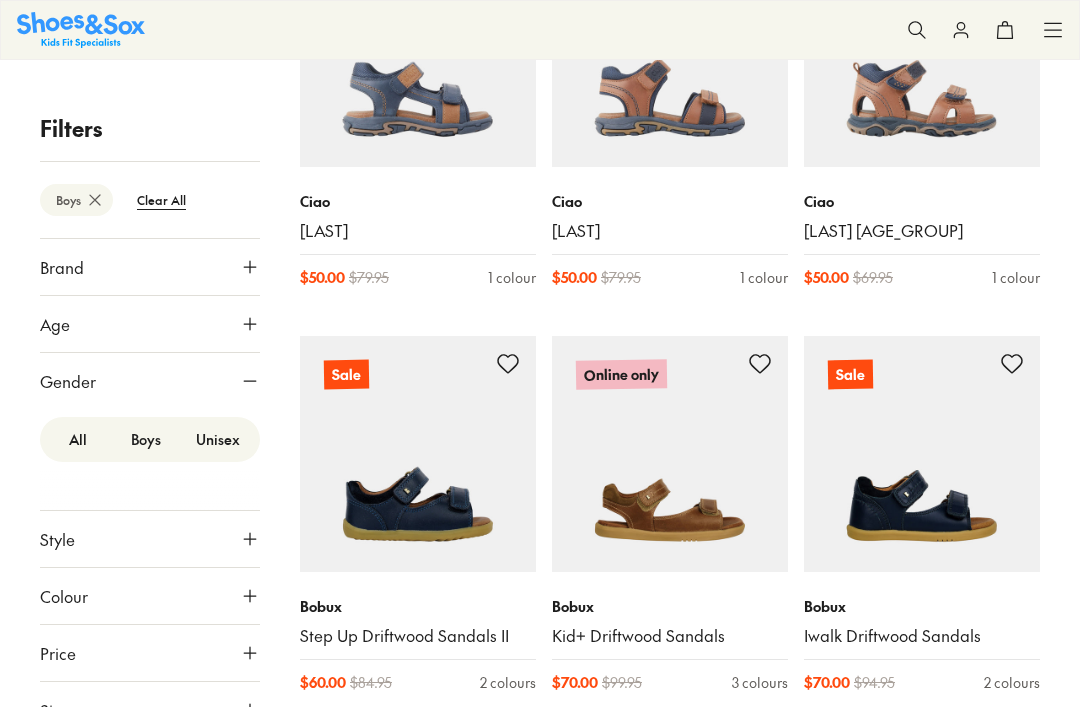 scroll, scrollTop: 2232, scrollLeft: 0, axis: vertical 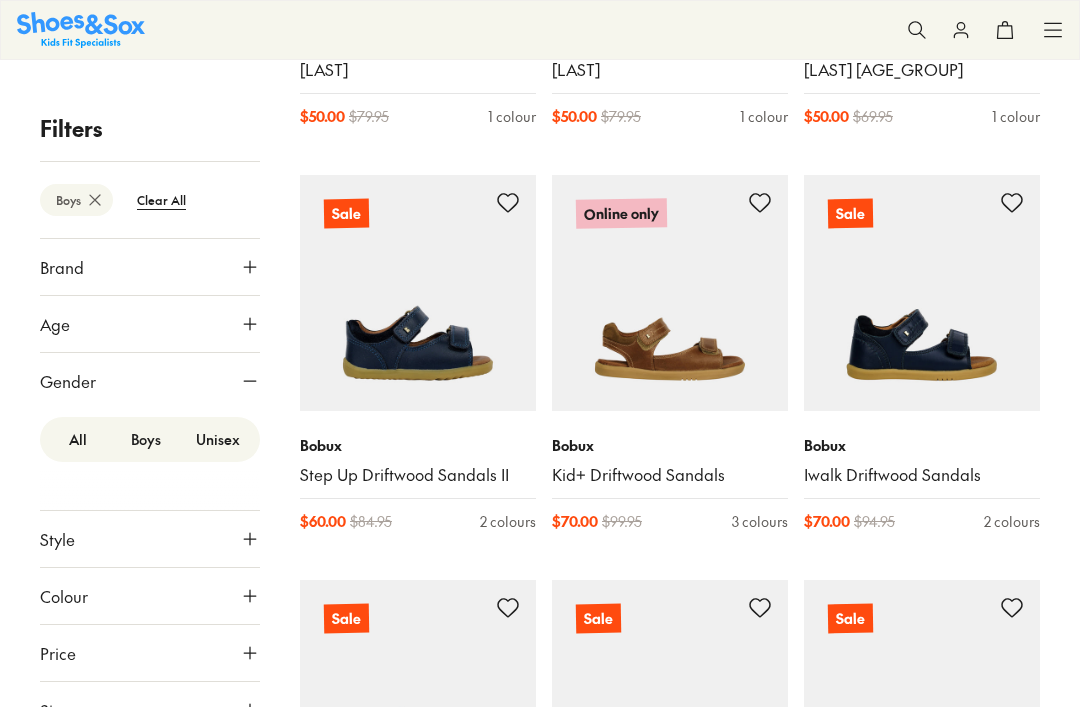click 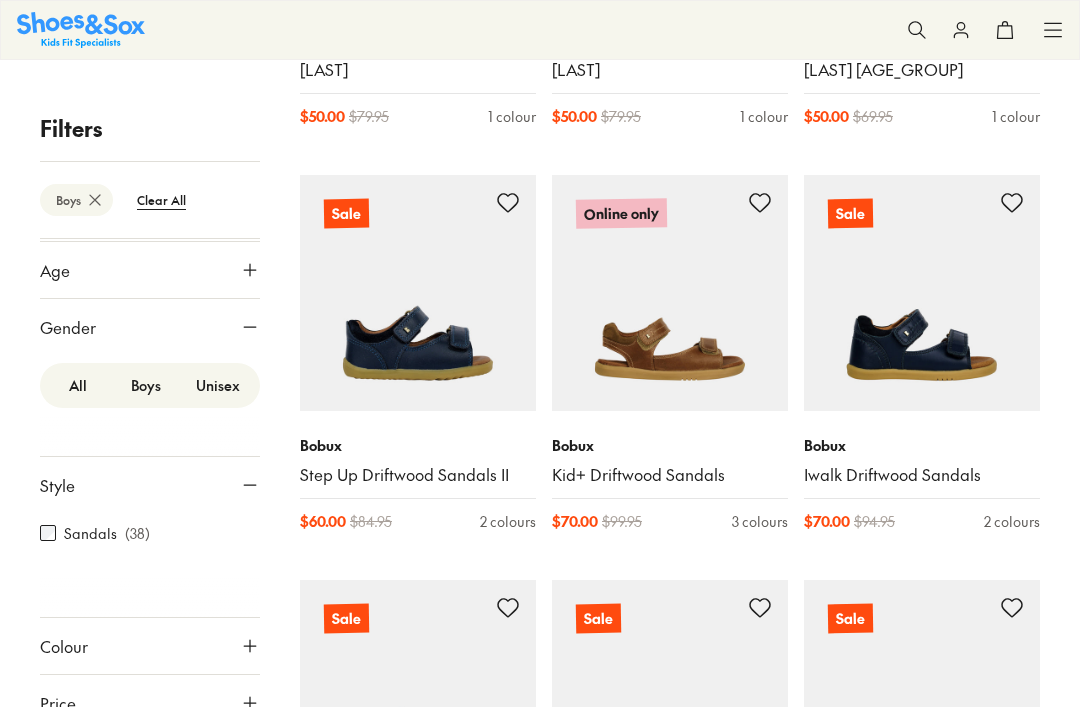 scroll, scrollTop: 53, scrollLeft: 0, axis: vertical 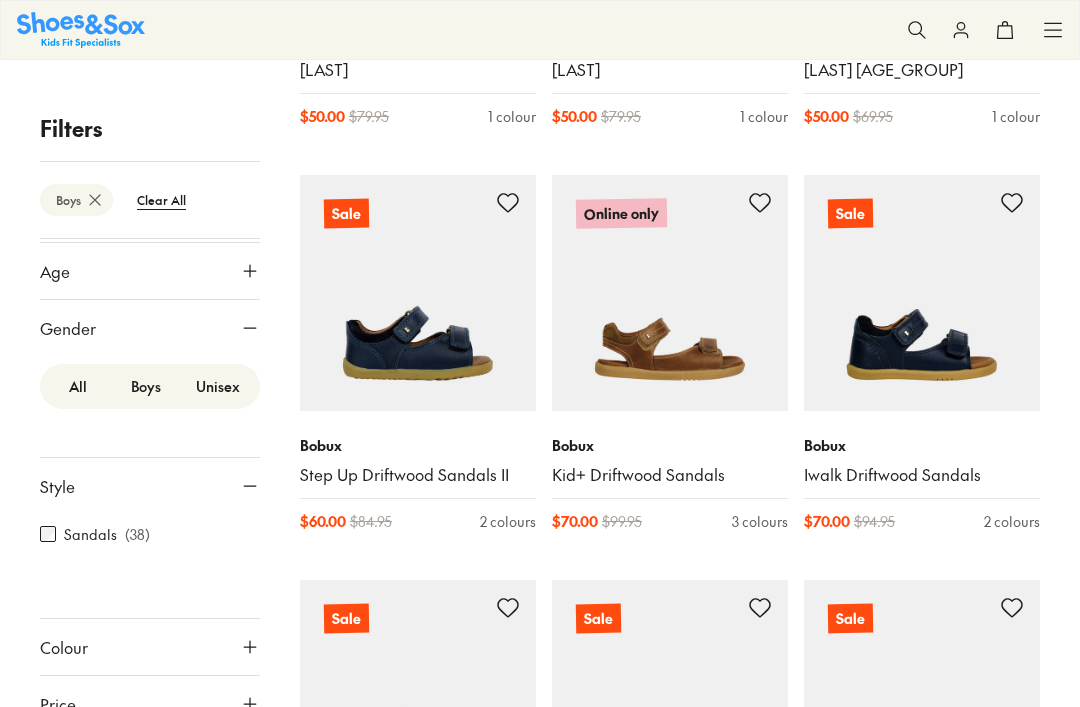 click 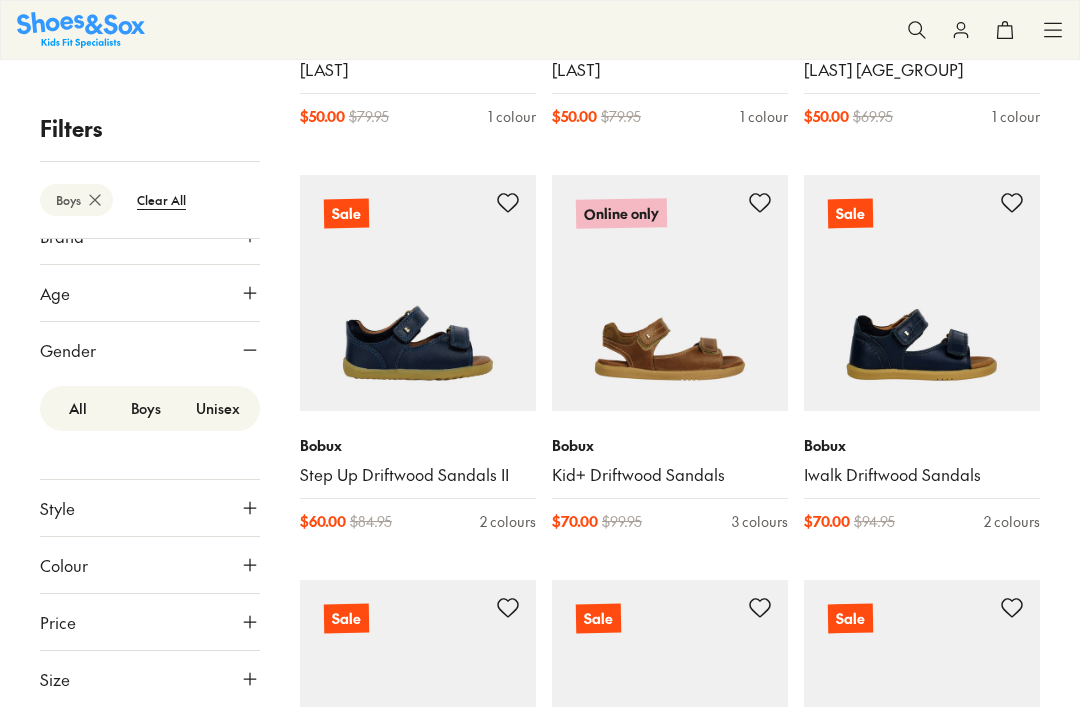 scroll, scrollTop: 0, scrollLeft: 0, axis: both 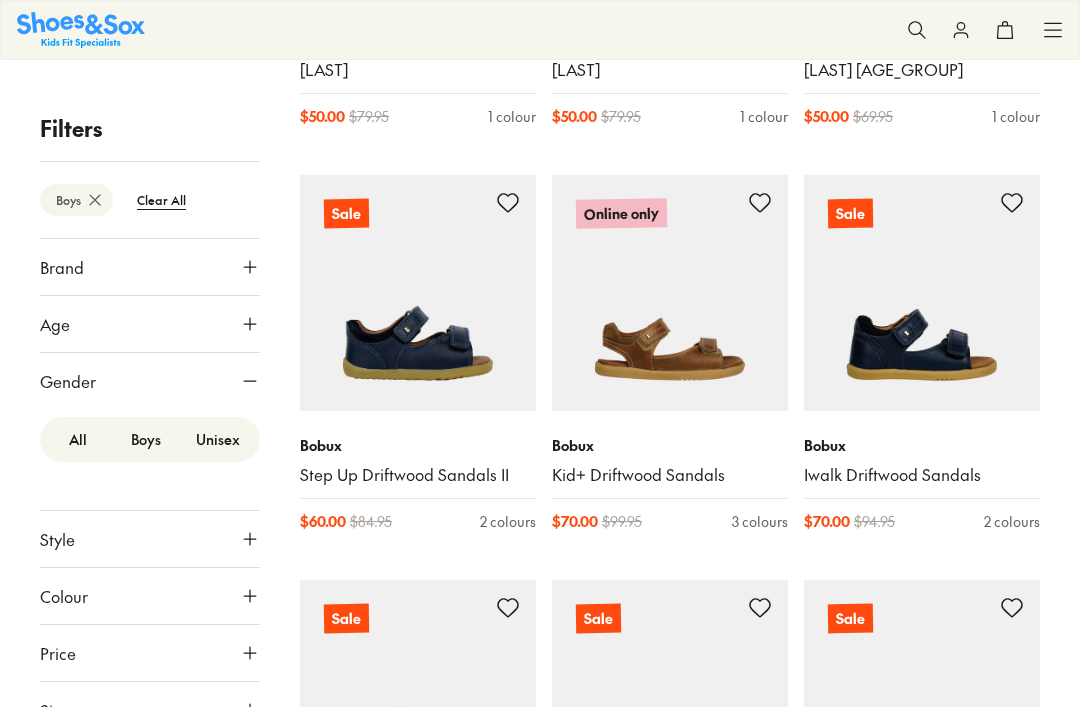 click on "Style" at bounding box center [150, 539] 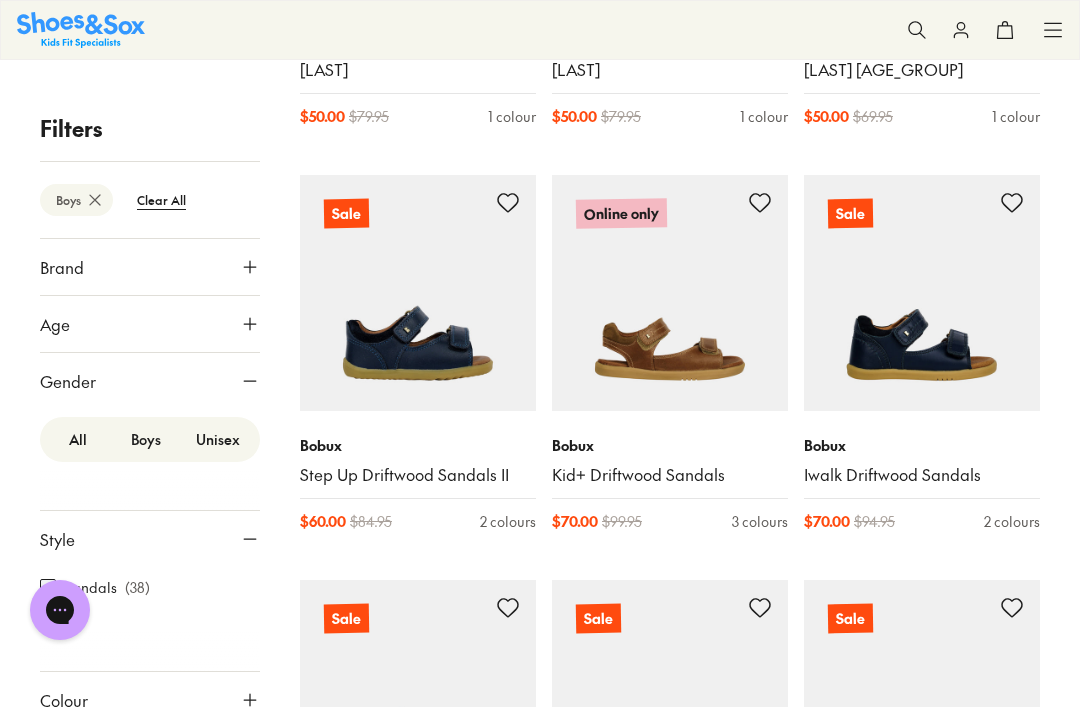 scroll, scrollTop: 0, scrollLeft: 0, axis: both 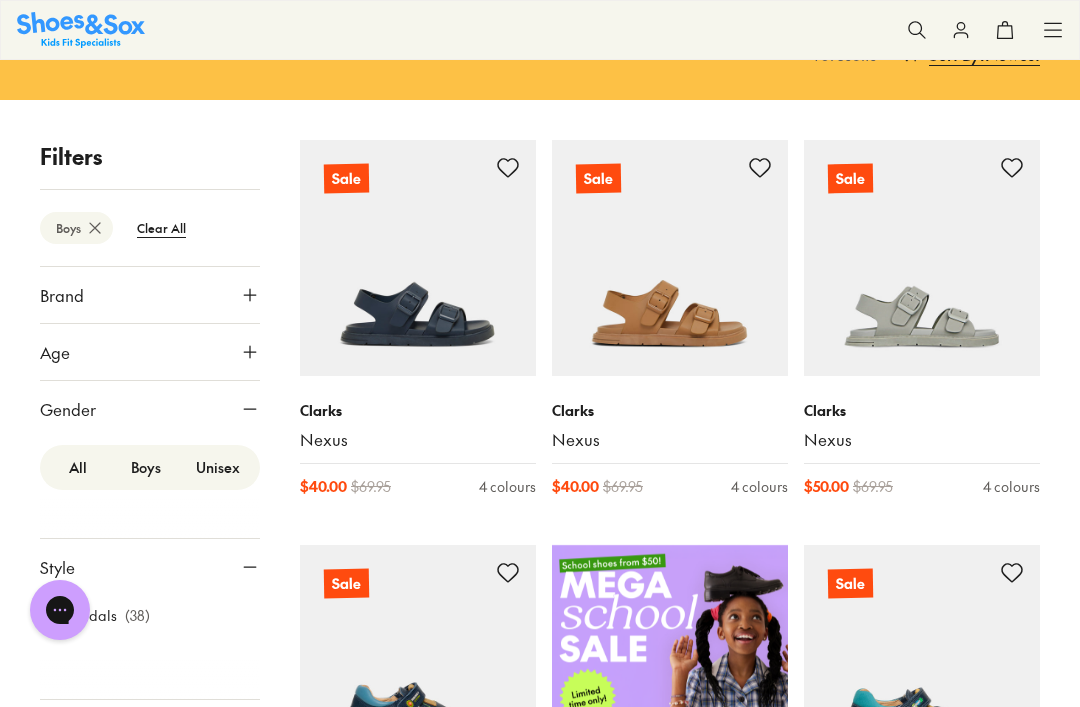click on "Gender" at bounding box center [150, 409] 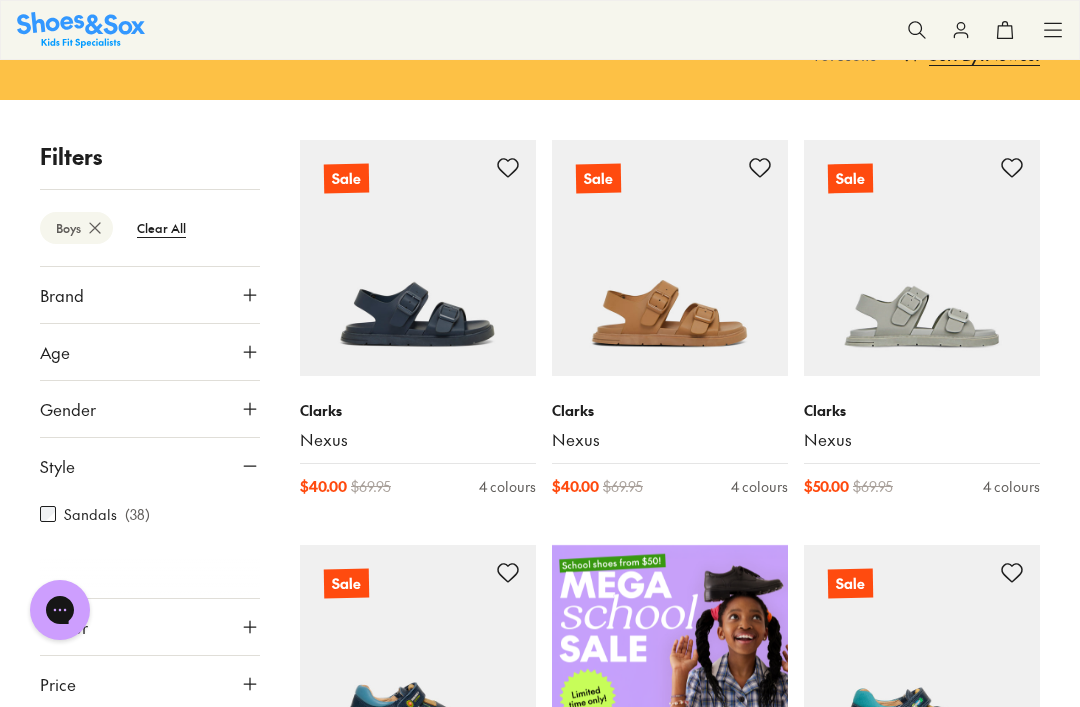 click on "Clear All" at bounding box center [161, 228] 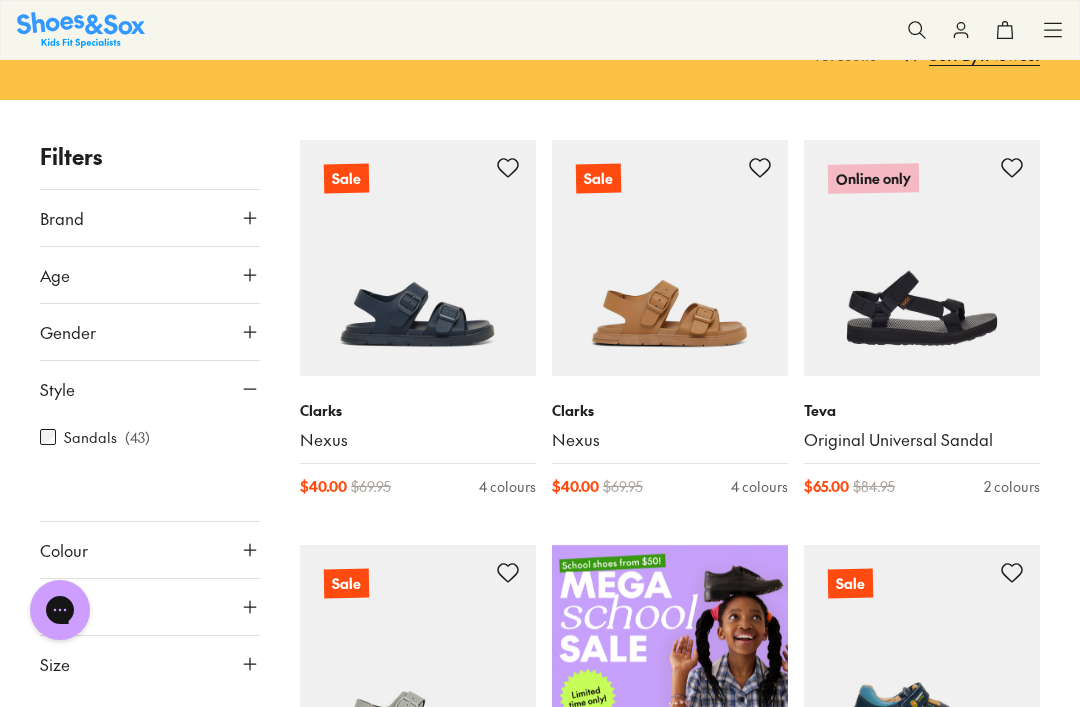 click 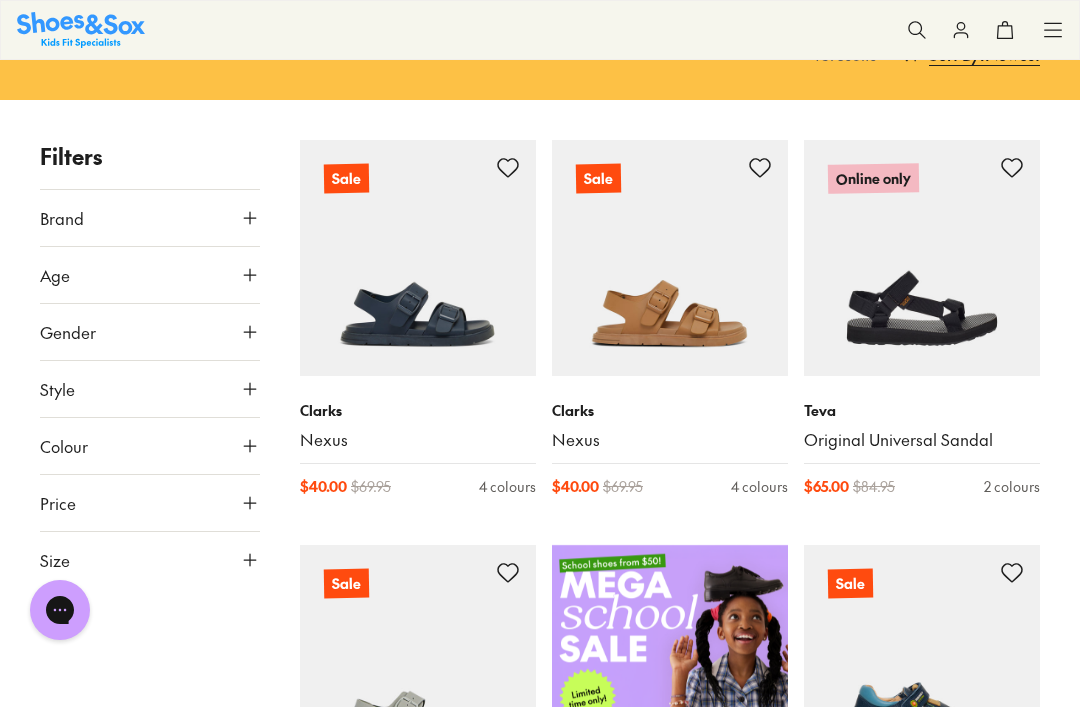 click on "Size" at bounding box center (150, 560) 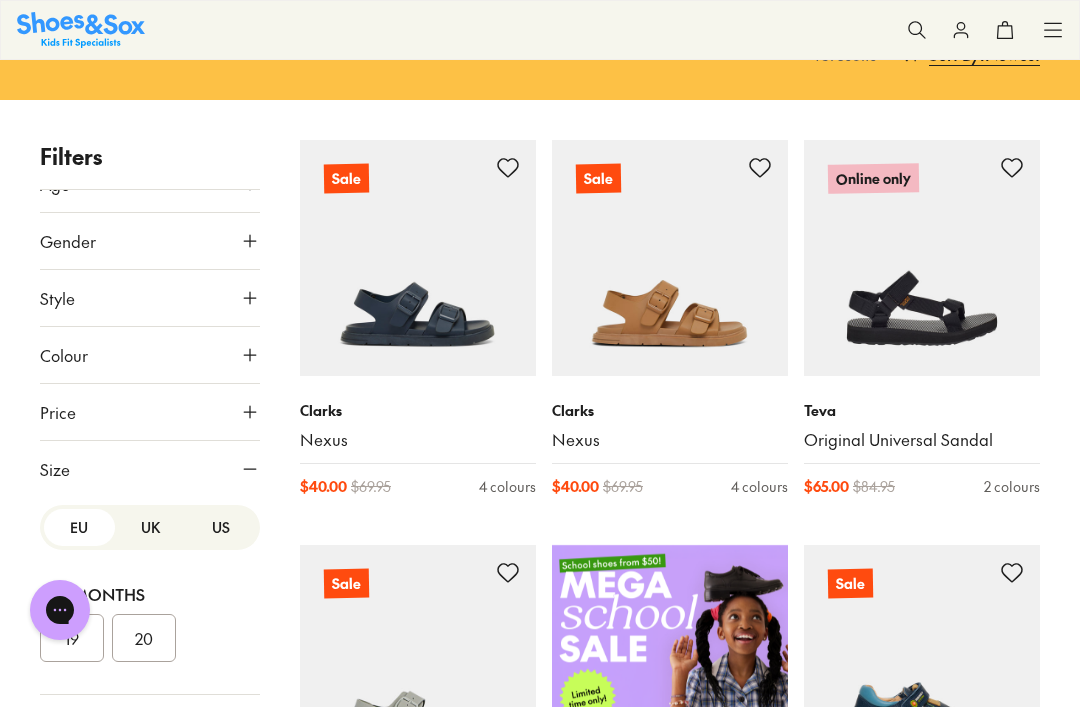 scroll, scrollTop: 92, scrollLeft: 0, axis: vertical 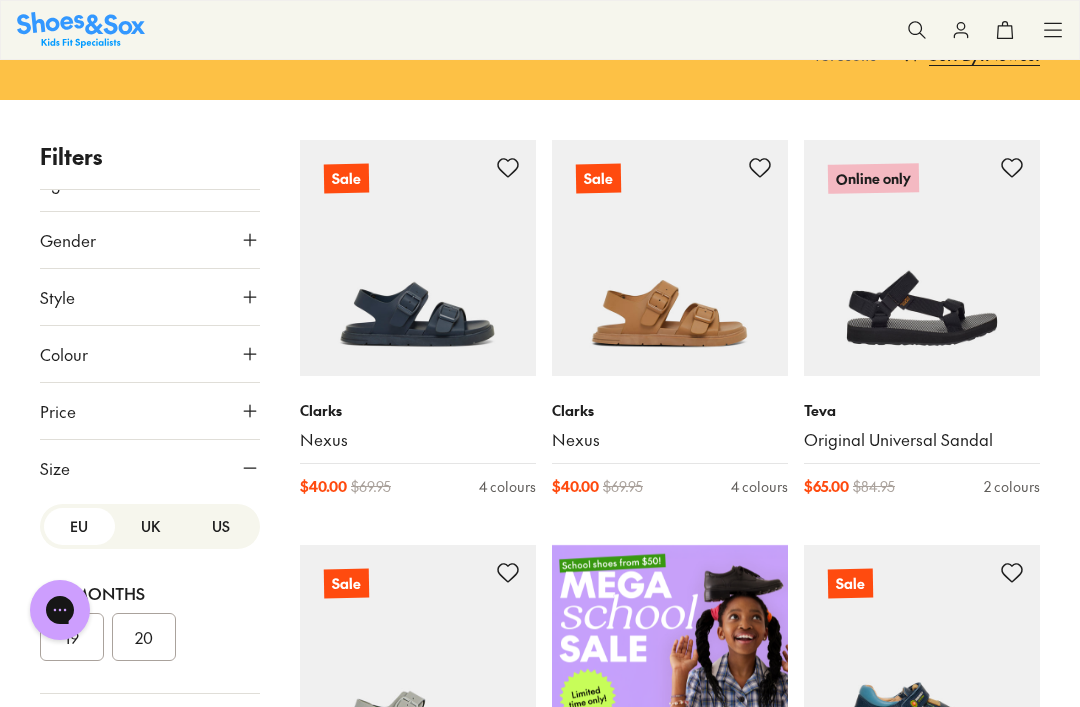click 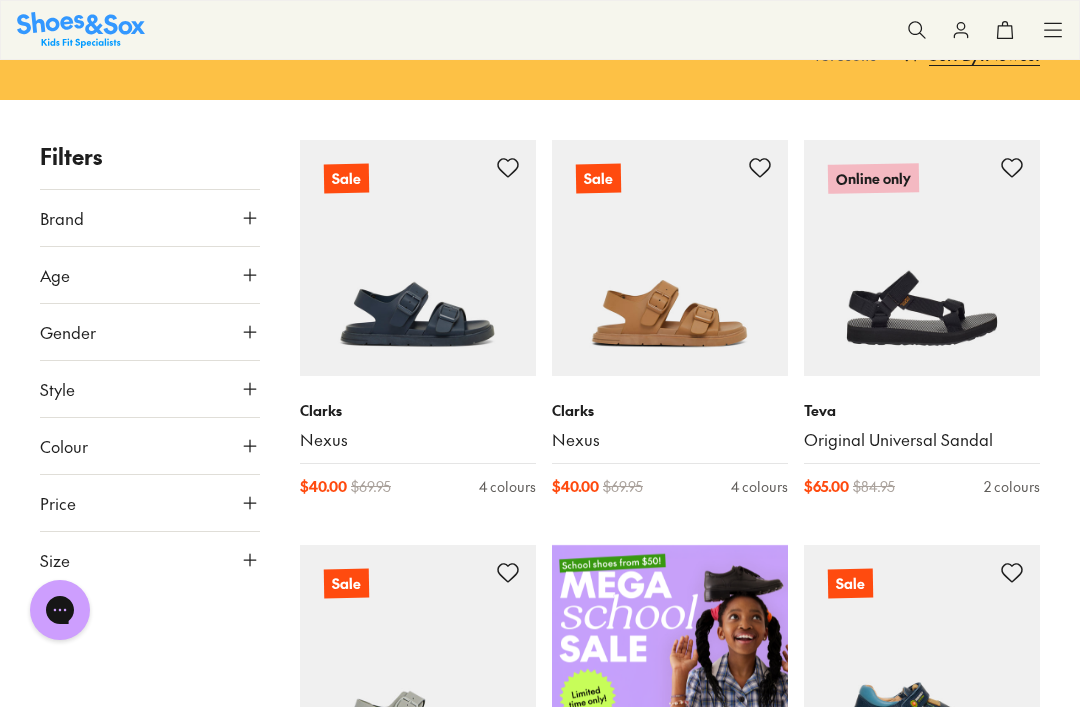 scroll, scrollTop: 0, scrollLeft: 0, axis: both 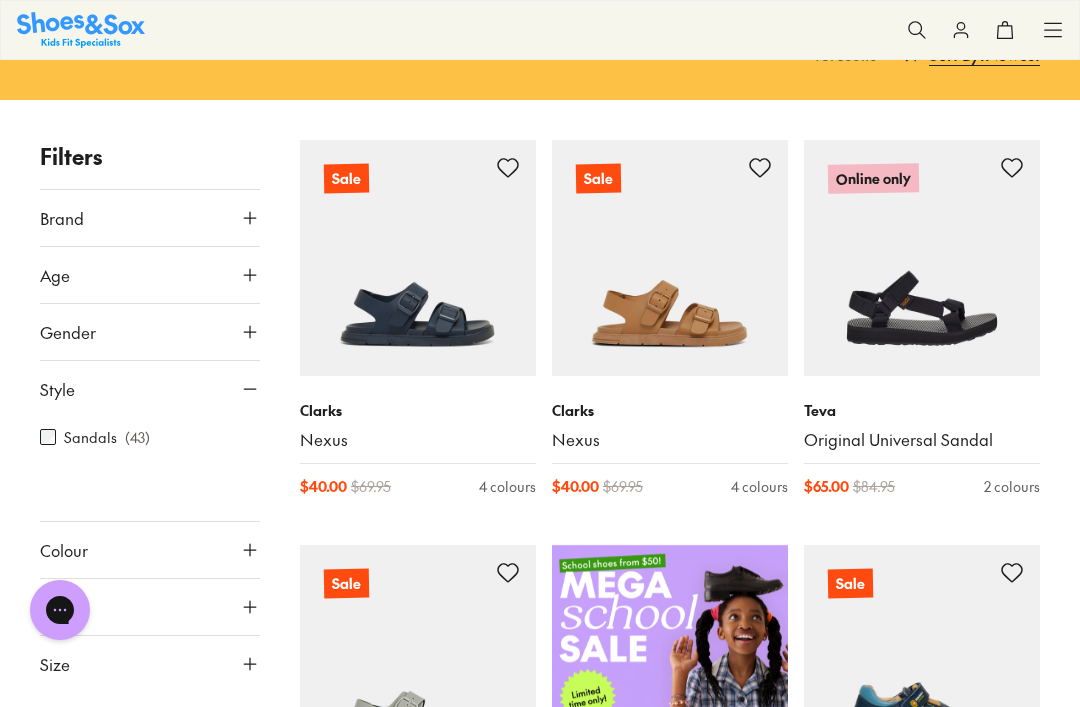 click on "Filters Brand Birkenstock ( 1 ) Bobux ( 7 ) Camper ( 4 ) Ciao ( 9 ) Clarks ( 9 ) Jett Jones ( 1 ) Old Soles ( 1 ) Pablosky ( 7 ) Teva ( 4 ) Age Youth ( 23 ) Infant/Toddler ( 13 ) Junior ( 6 ) Senior ( 1 ) Gender All Boys Unisex Style Sandals ( 43 ) Colour Blue ( 12 ) Navy ( 12 ) Neutrals ( 5 ) Black ( 4 ) Beige ( 3 ) Brown ( 2 ) Grey ( 2 ) Green ( 1 ) Multi Colour ( 1 ) Red ( 1 ) Price Min $ 30 Max $ 80 Size EU UK US 0-12 Months 19 20 1-3 Years 21 22 23 24 25 26 27 3-8 Years 28 29 30 31 32 33 34 8+ Years 35 36 37 38 Sale Clarks Nexus $ 40.00 $ 69.95 4 colours Sale Clarks Nexus $ 40.00 $ 69.95 4 colours Online only Teva Original Universal Sandal $ 65.00 $ 84.95 2 colours Sale Clarks Nexus $ 50.00 $ 69.95 4 colours Sale Pablosky Jabato Sandal 513925 Youth $ 75.00 $ 139.95 1 colour Sale Pablosky Asterix Sandal 042025 Youth $ 70.00 $ 139.95 1 colour Sale Camper Brutus Sea Sandal Youth $ 60.00 $ 104.95 1 colour Sale Pablosky Surf Sandal 9735 Youth $ 40.00 $ 69.95 2 colours Sale Clarks Niklas $ 40.00 $ 69.95 Sale $" at bounding box center (540, 2355) 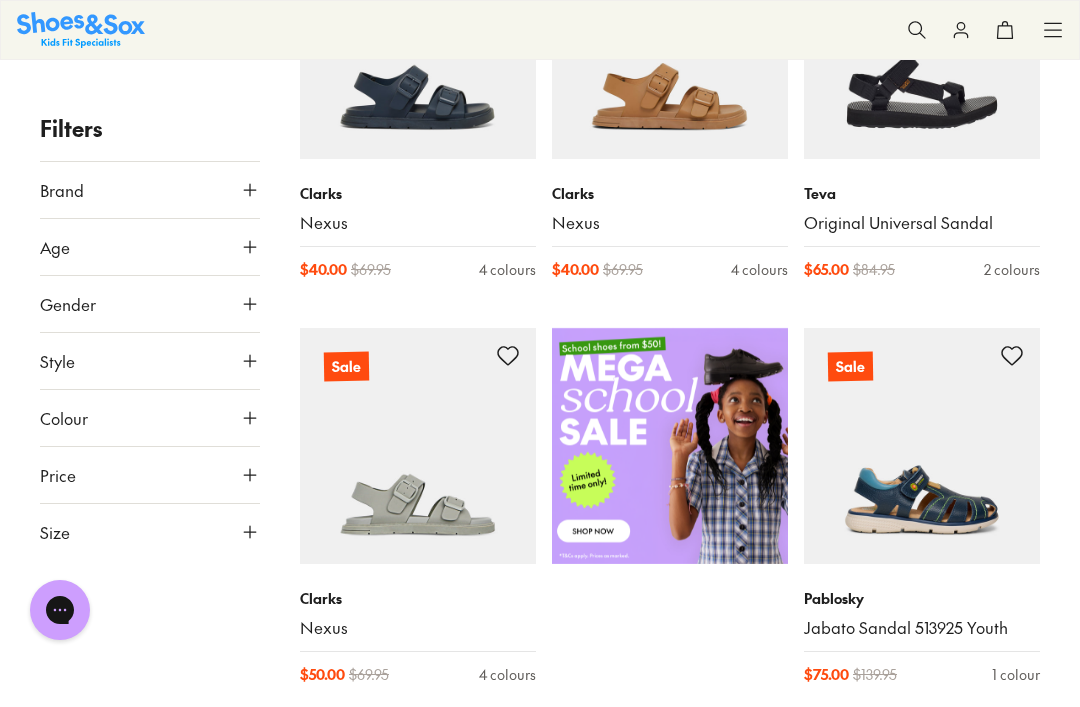 scroll, scrollTop: 0, scrollLeft: 0, axis: both 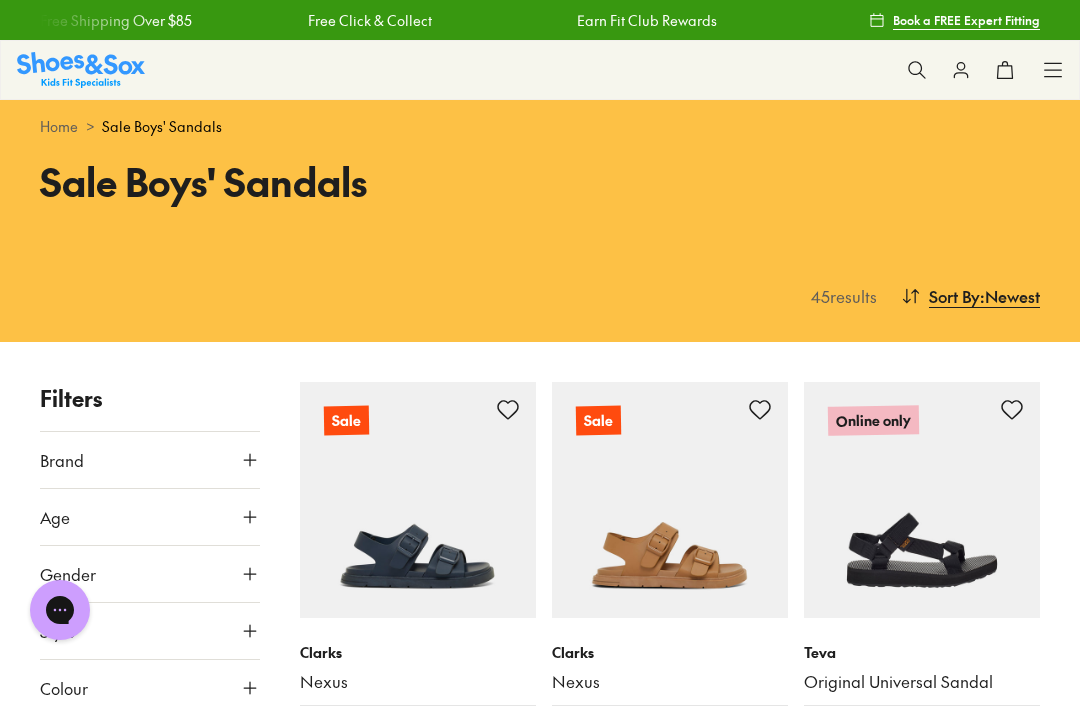 click on "Home" at bounding box center (59, 126) 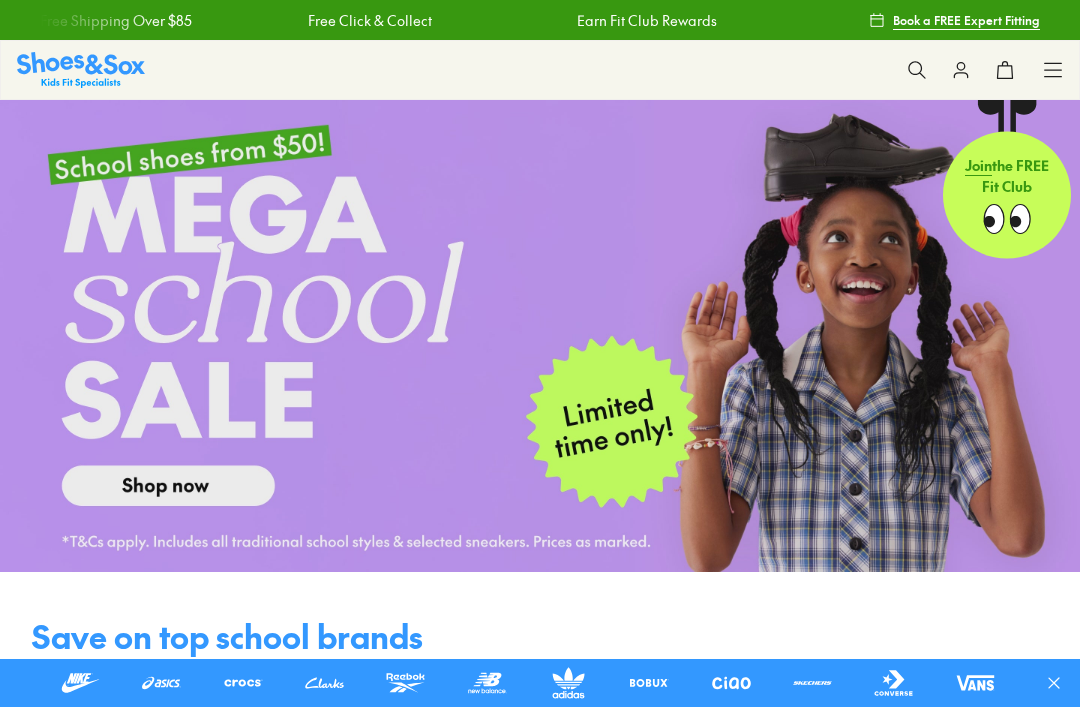 click on "Sale
Sale
Shop All
Mega School Sale
Up to 40% off Sale
25% Off Waterbottles
$5 Toys
Shop All Sale
Girls
Girls
Shop All
Sneakers
School
Sports" at bounding box center [540, 70] 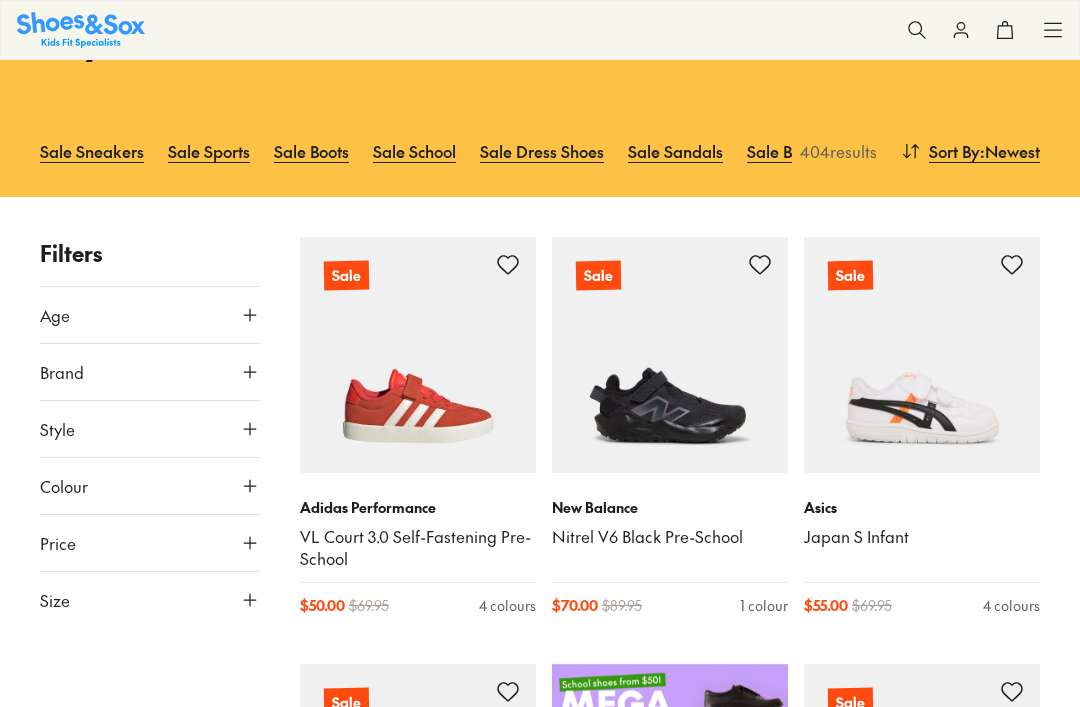 scroll, scrollTop: 145, scrollLeft: 0, axis: vertical 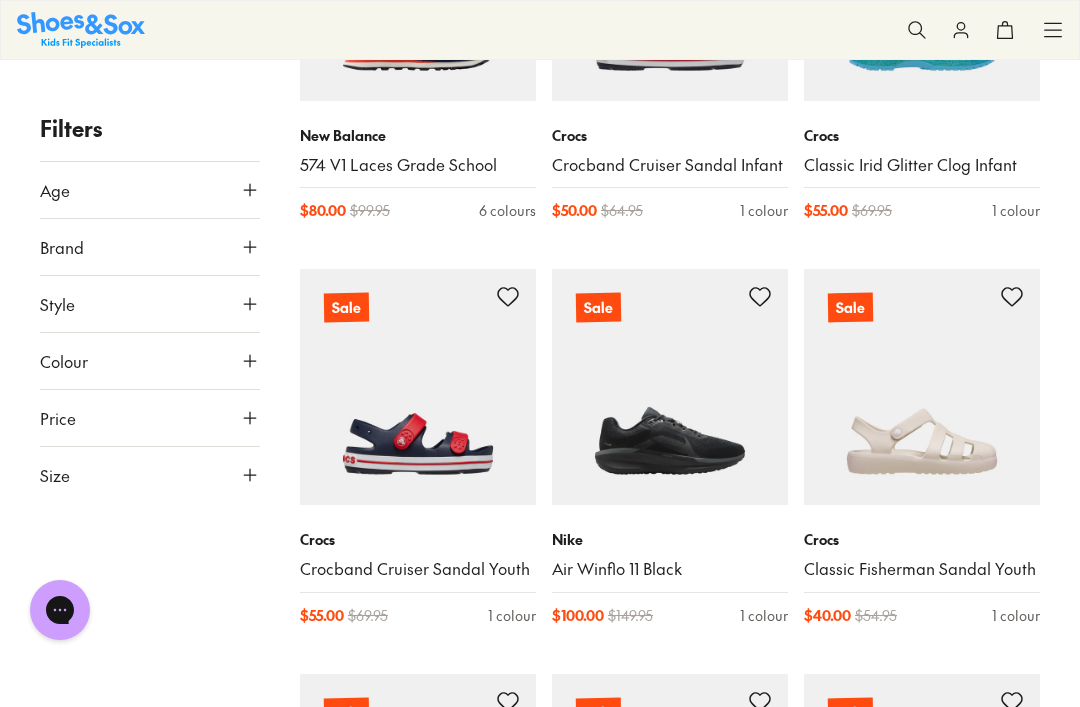 click on "Size" at bounding box center [150, 475] 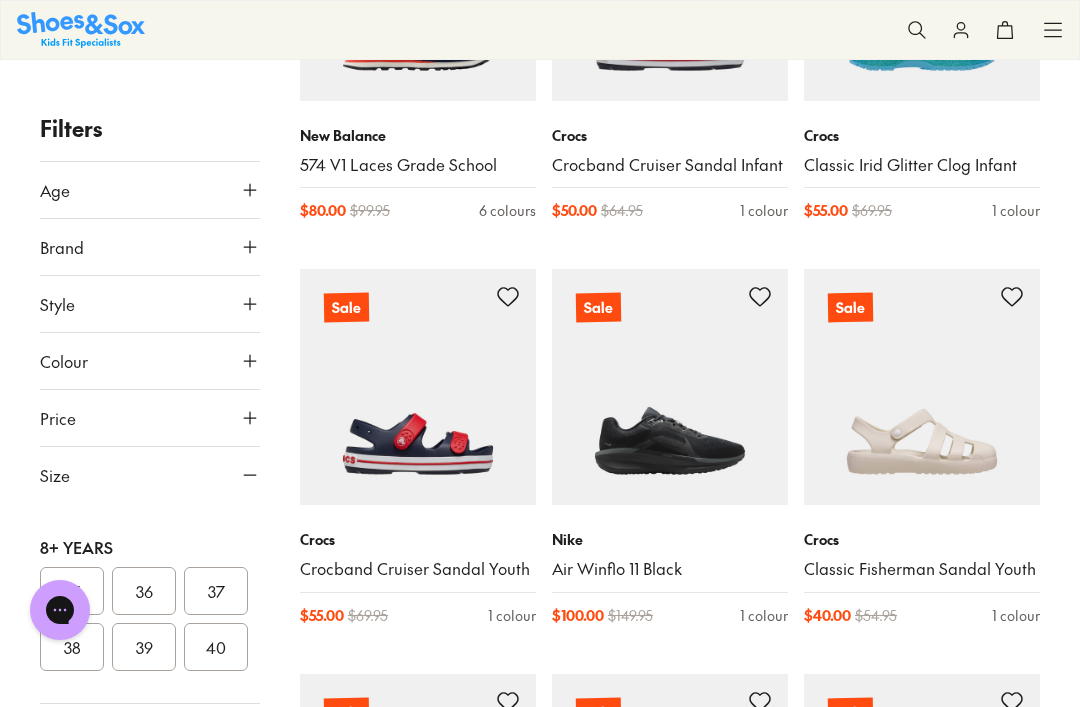 scroll, scrollTop: 775, scrollLeft: 0, axis: vertical 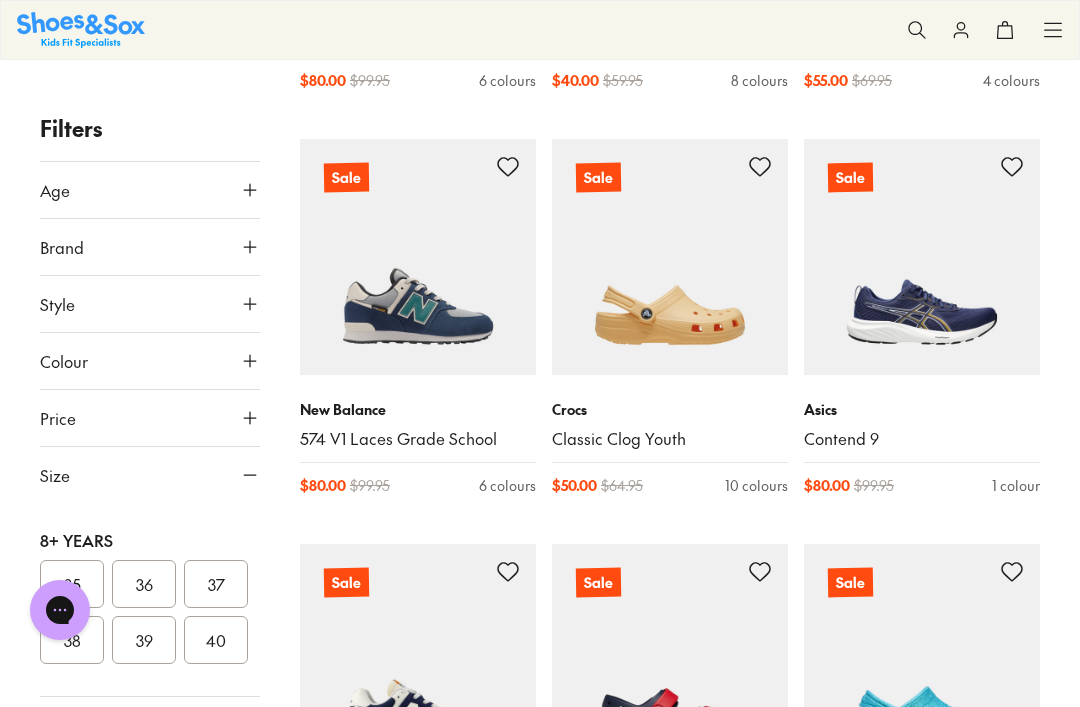 click on "36" at bounding box center (144, 584) 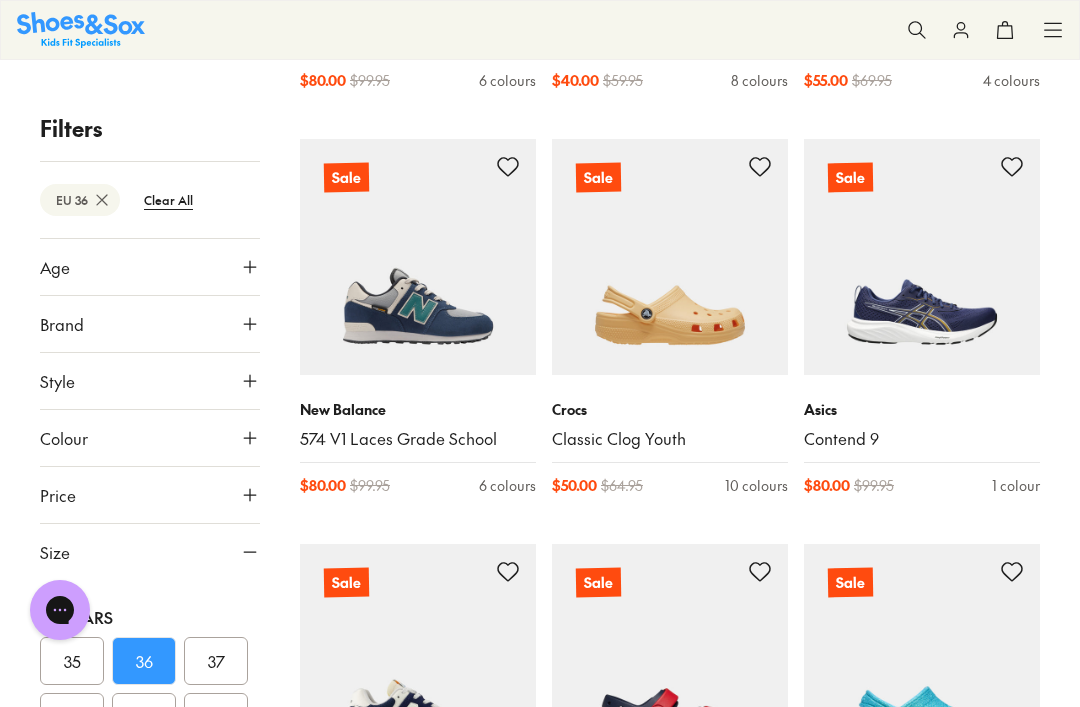 scroll, scrollTop: 0, scrollLeft: 0, axis: both 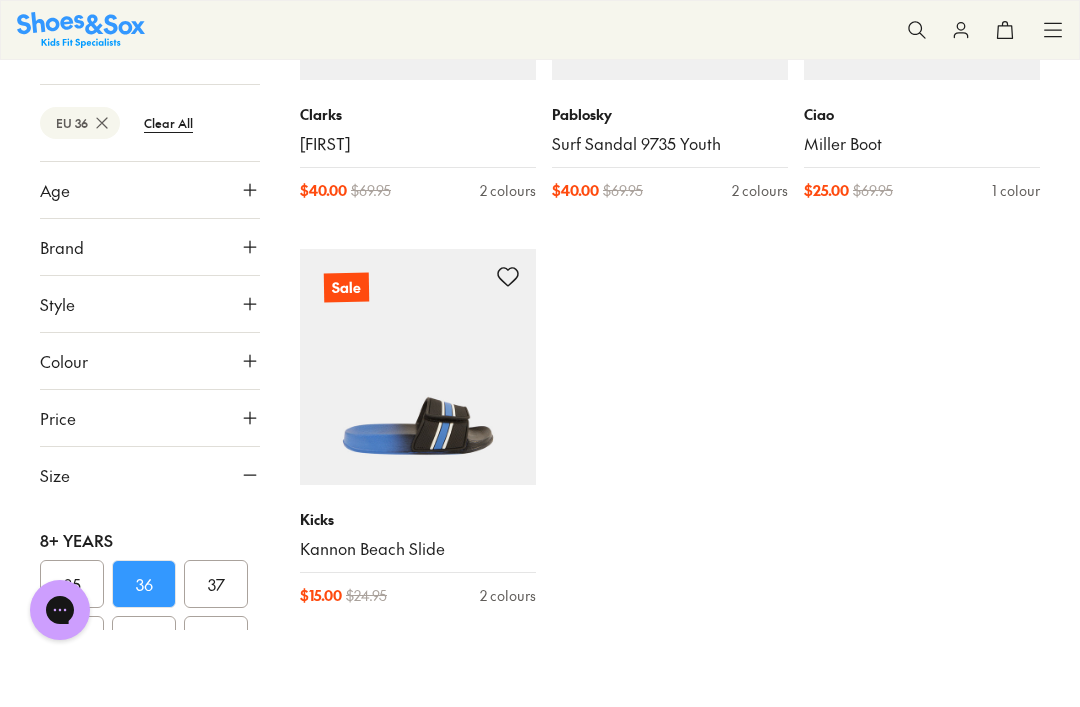 click on "37" at bounding box center [216, 584] 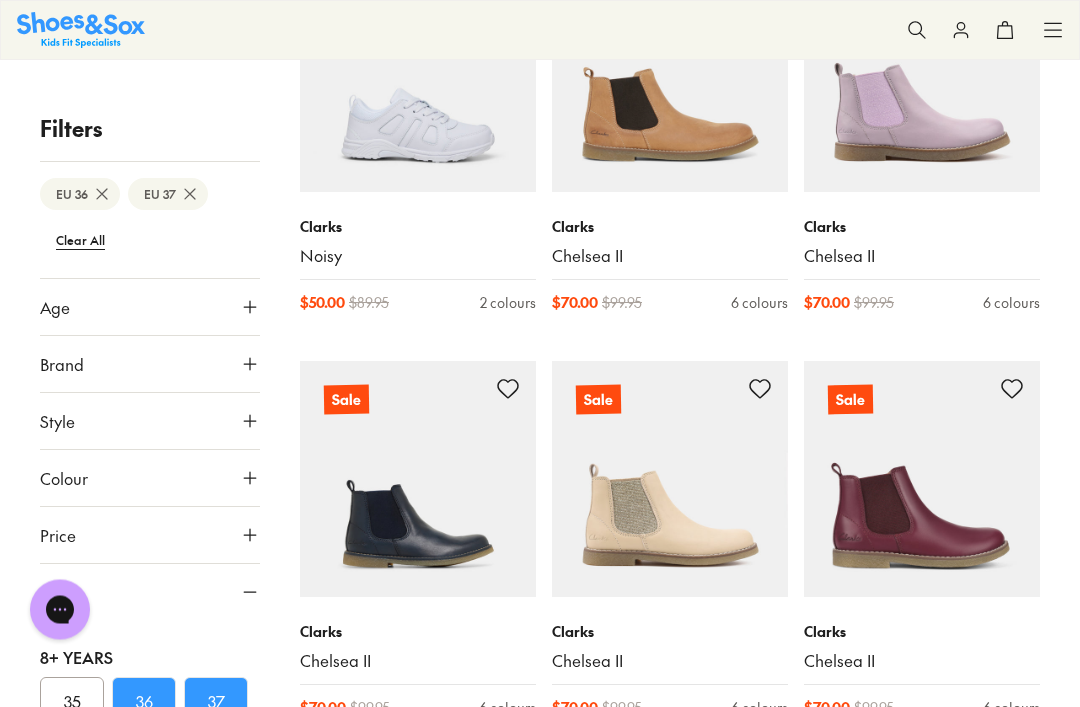scroll, scrollTop: 3932, scrollLeft: 0, axis: vertical 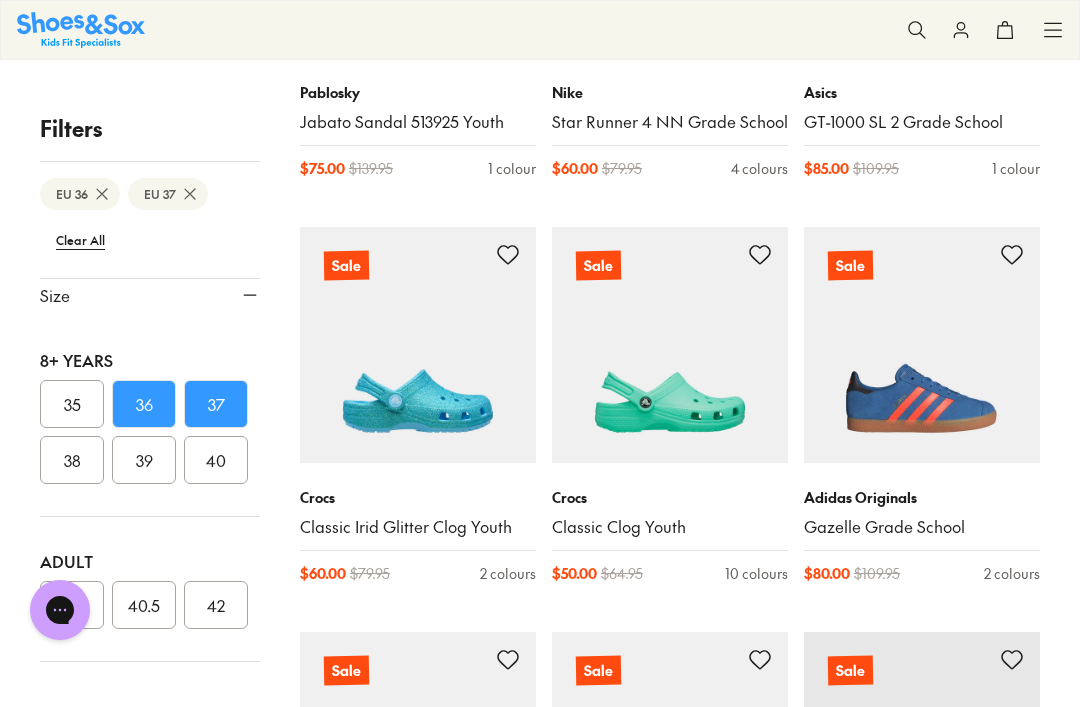 click at bounding box center (670, 345) 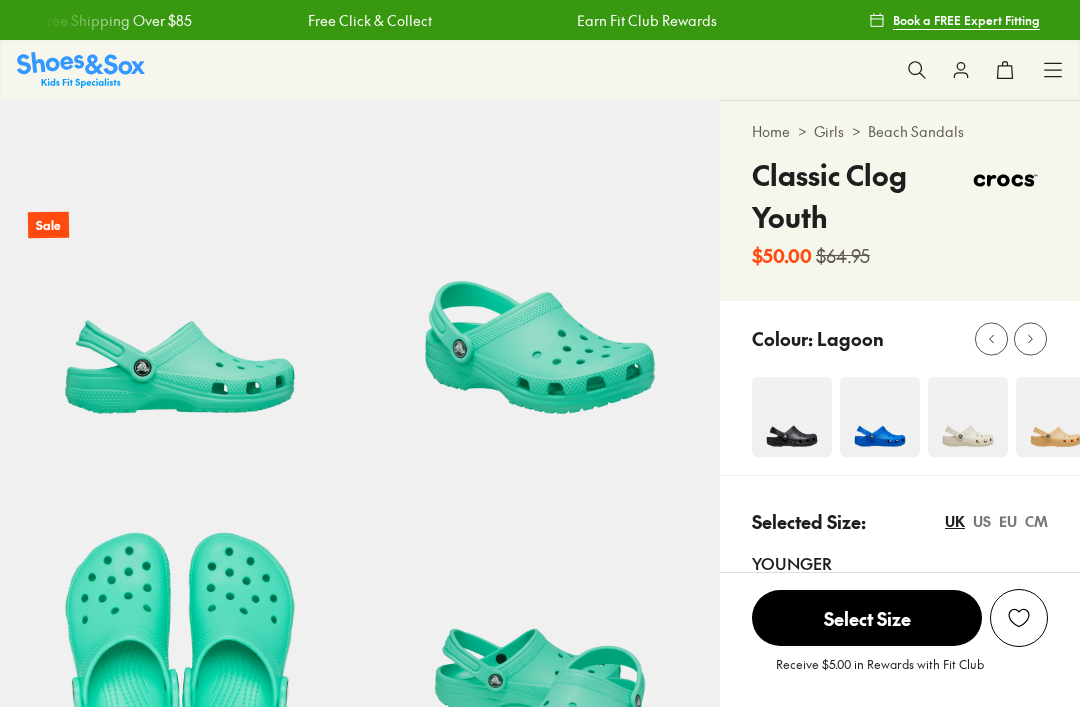 scroll, scrollTop: 0, scrollLeft: 0, axis: both 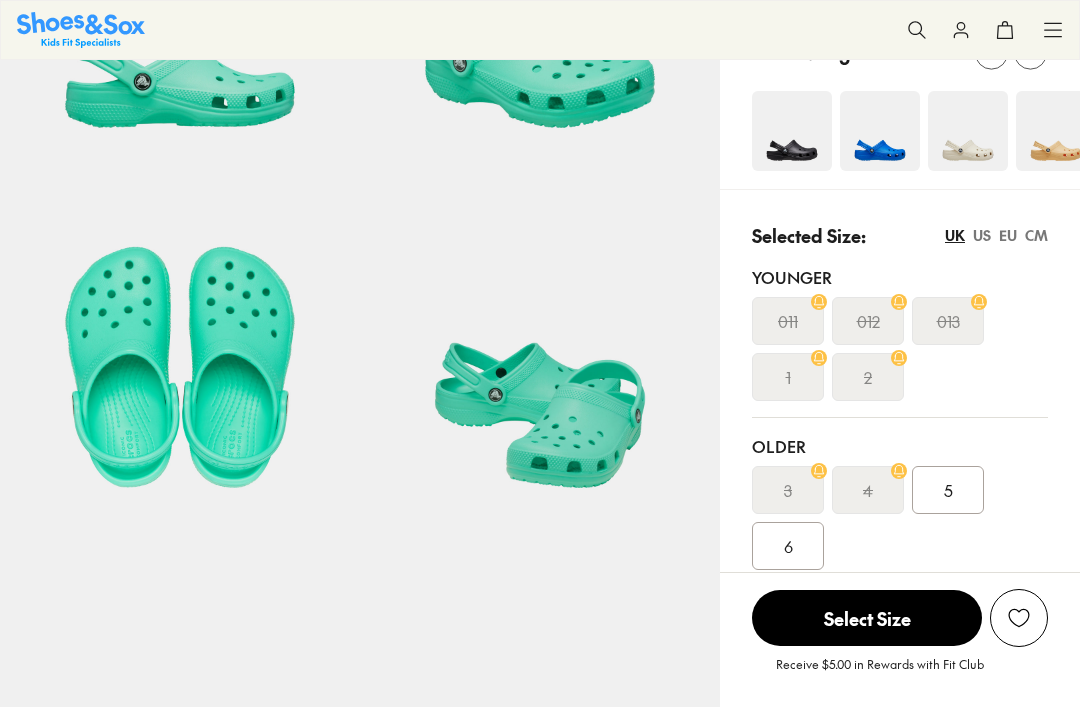 select on "*" 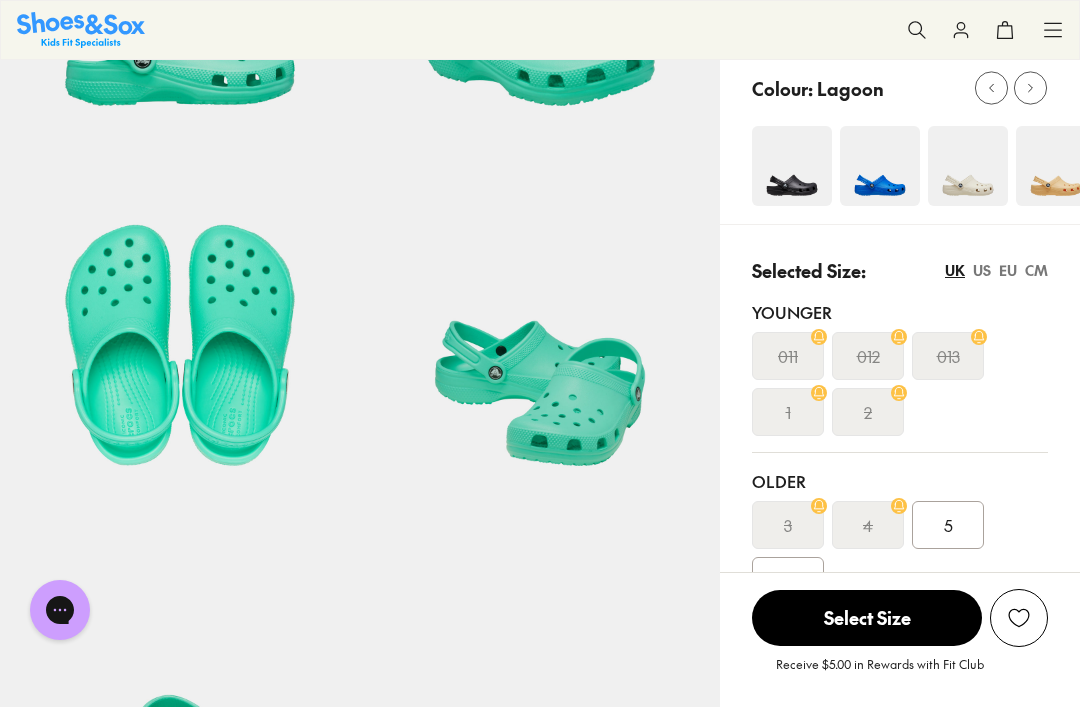 scroll, scrollTop: 0, scrollLeft: 0, axis: both 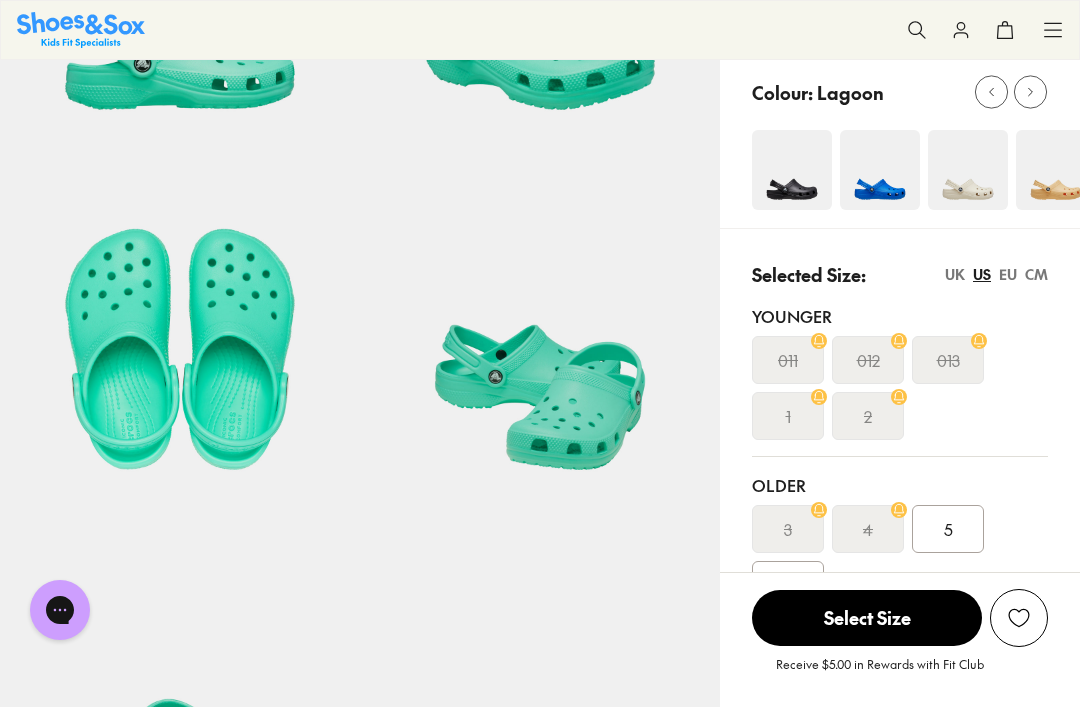 click on "3" at bounding box center (788, 529) 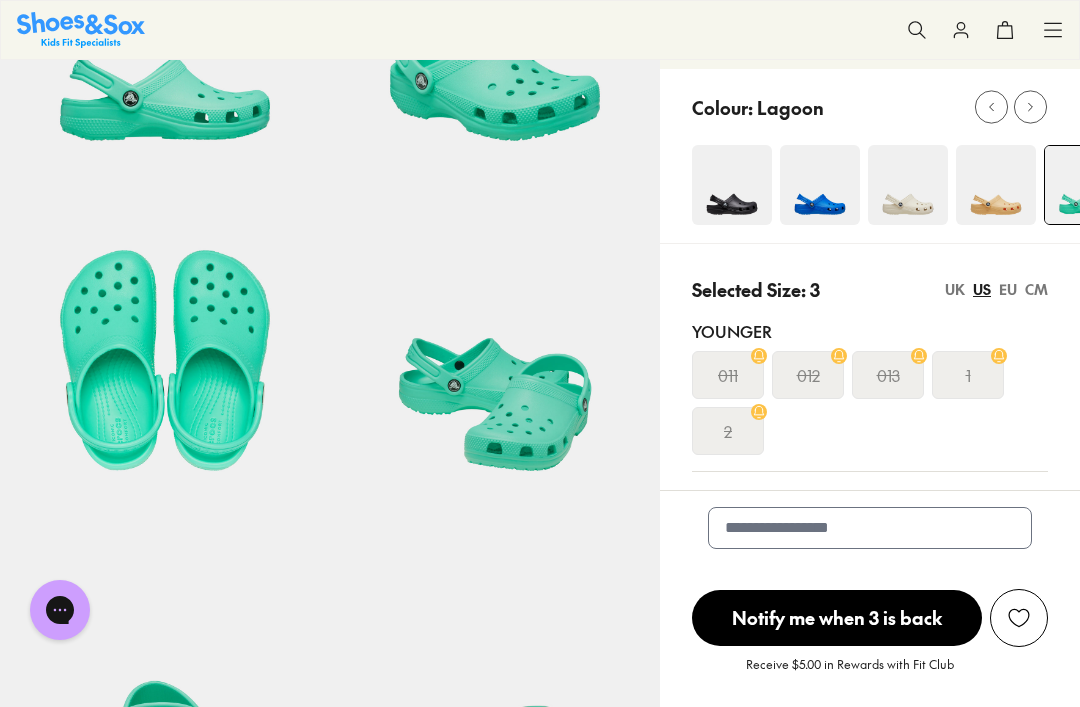 scroll, scrollTop: 226, scrollLeft: 0, axis: vertical 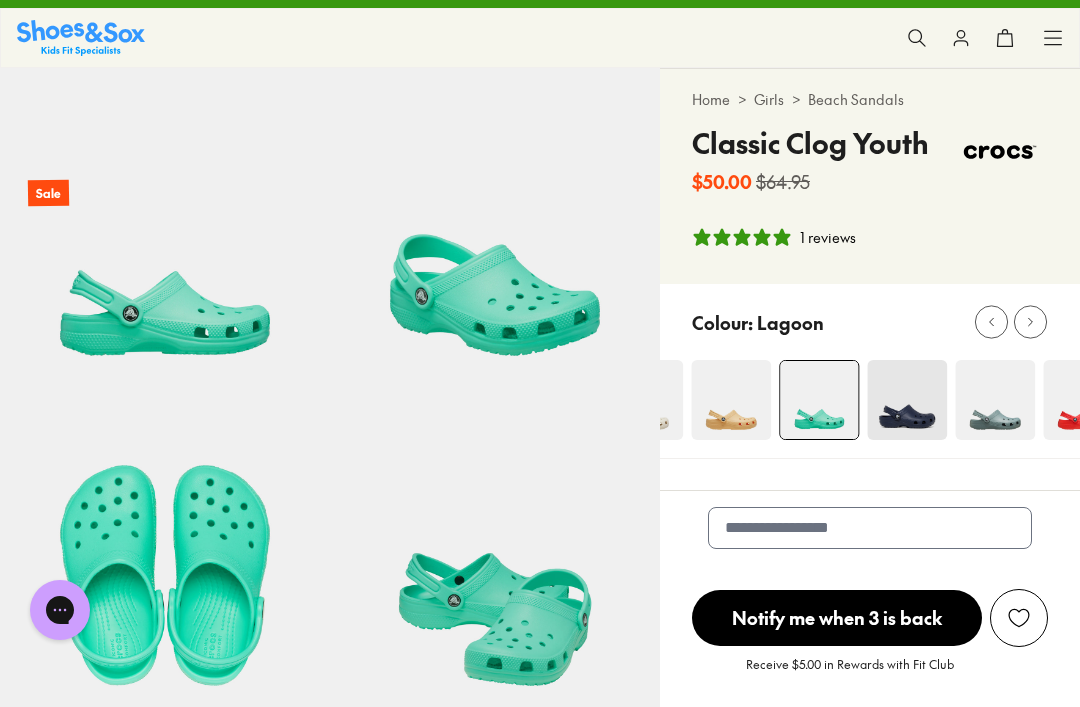 click at bounding box center [731, 400] 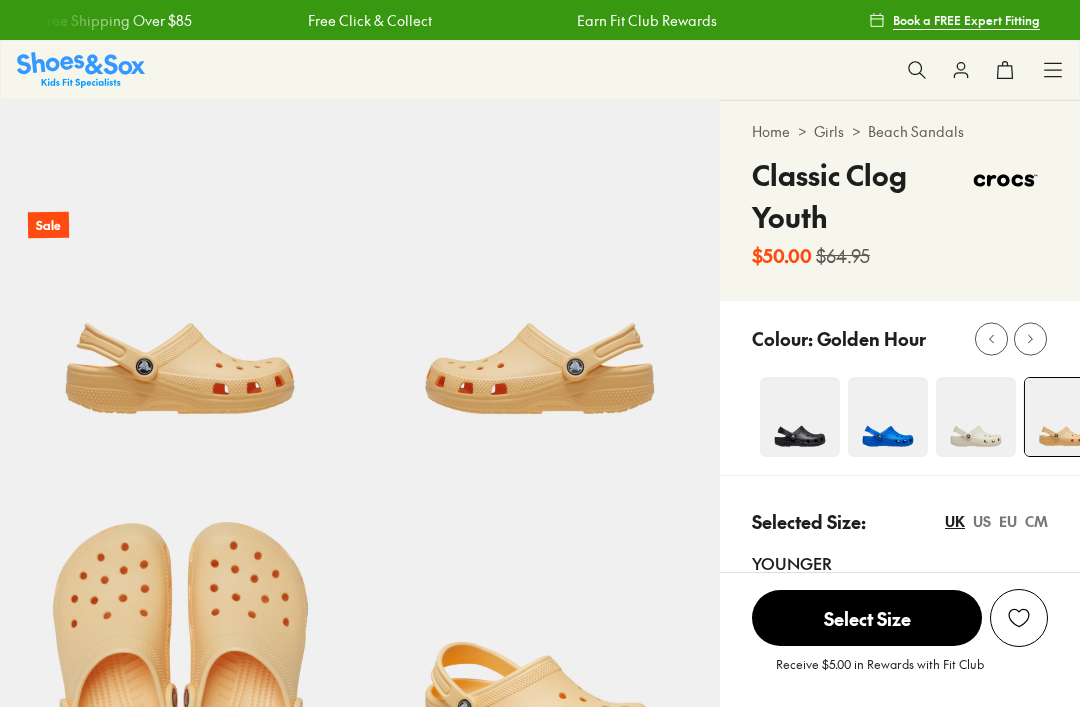 scroll, scrollTop: 30, scrollLeft: 0, axis: vertical 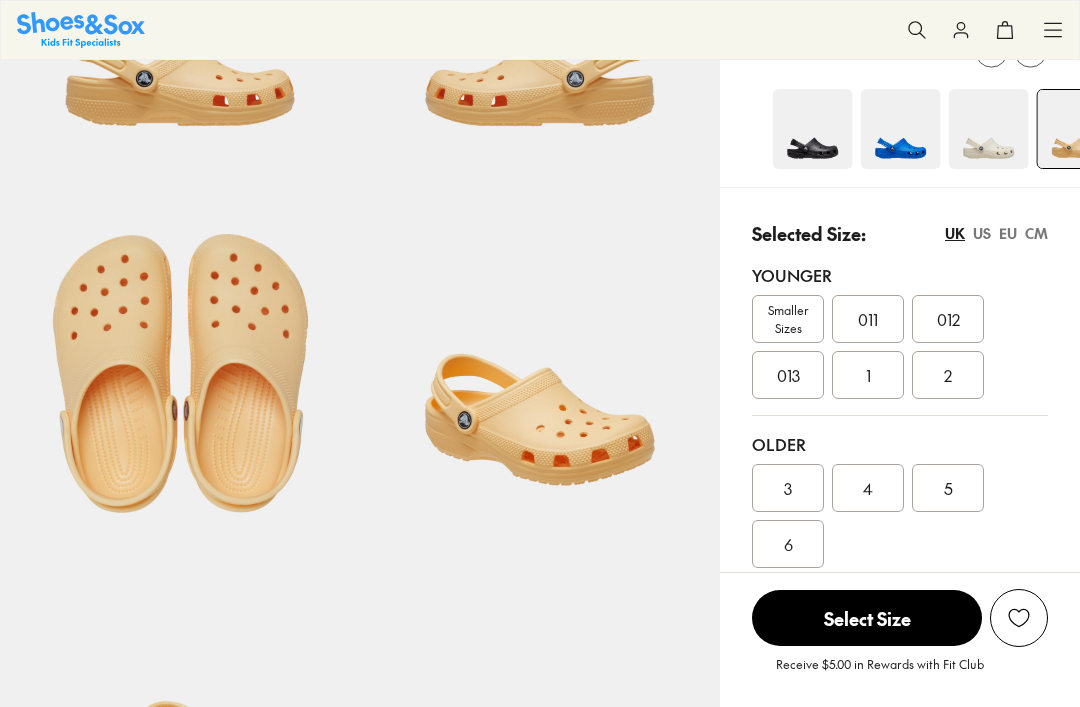 select on "*" 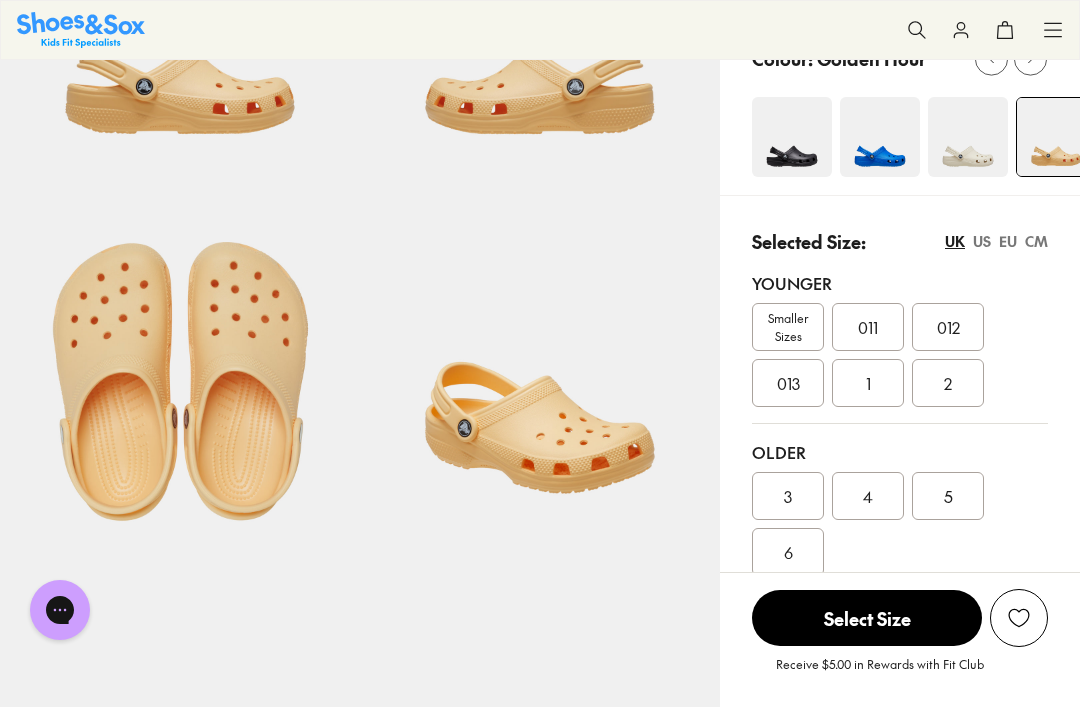 scroll, scrollTop: 281, scrollLeft: 0, axis: vertical 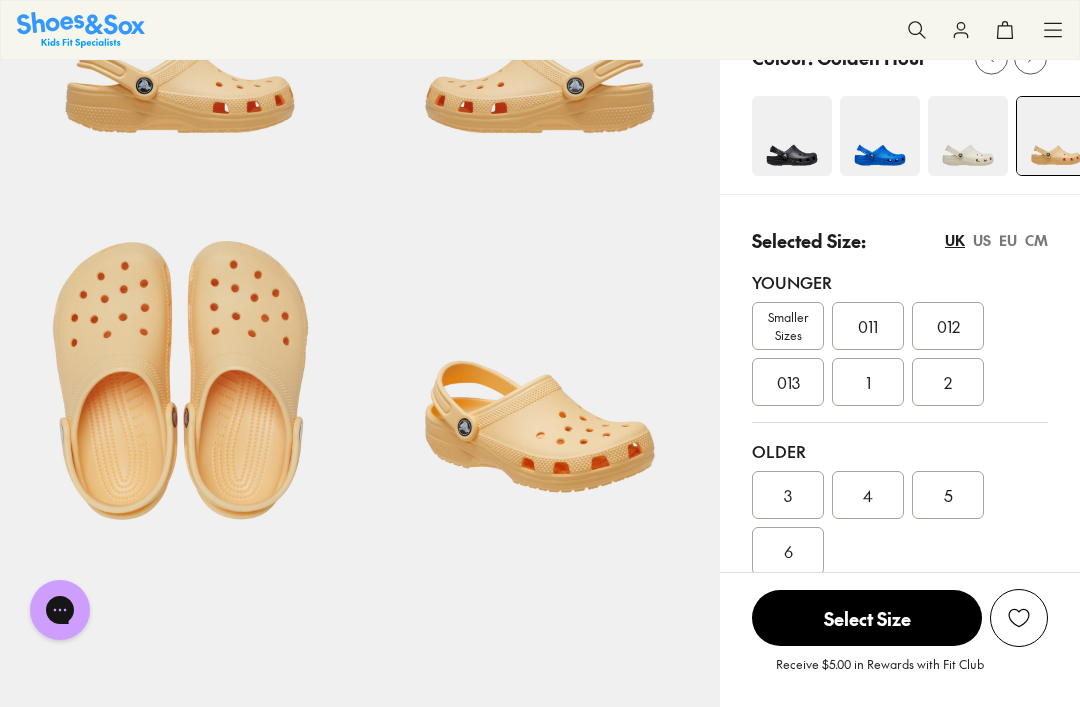 click on "3" at bounding box center [788, 495] 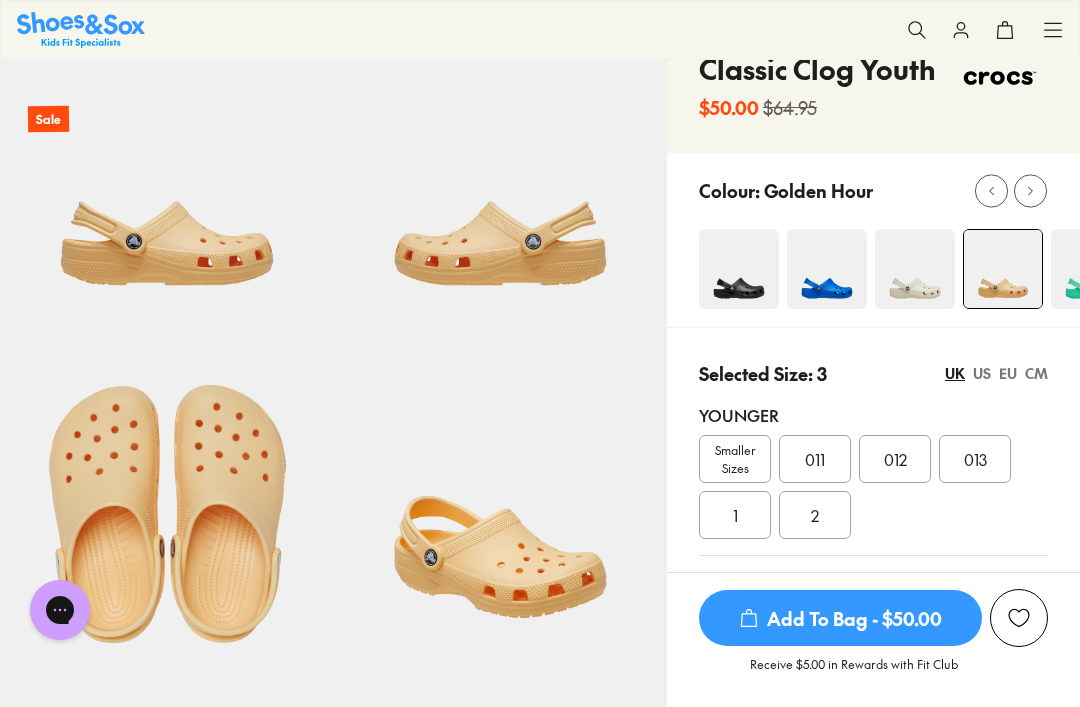 scroll, scrollTop: 132, scrollLeft: 0, axis: vertical 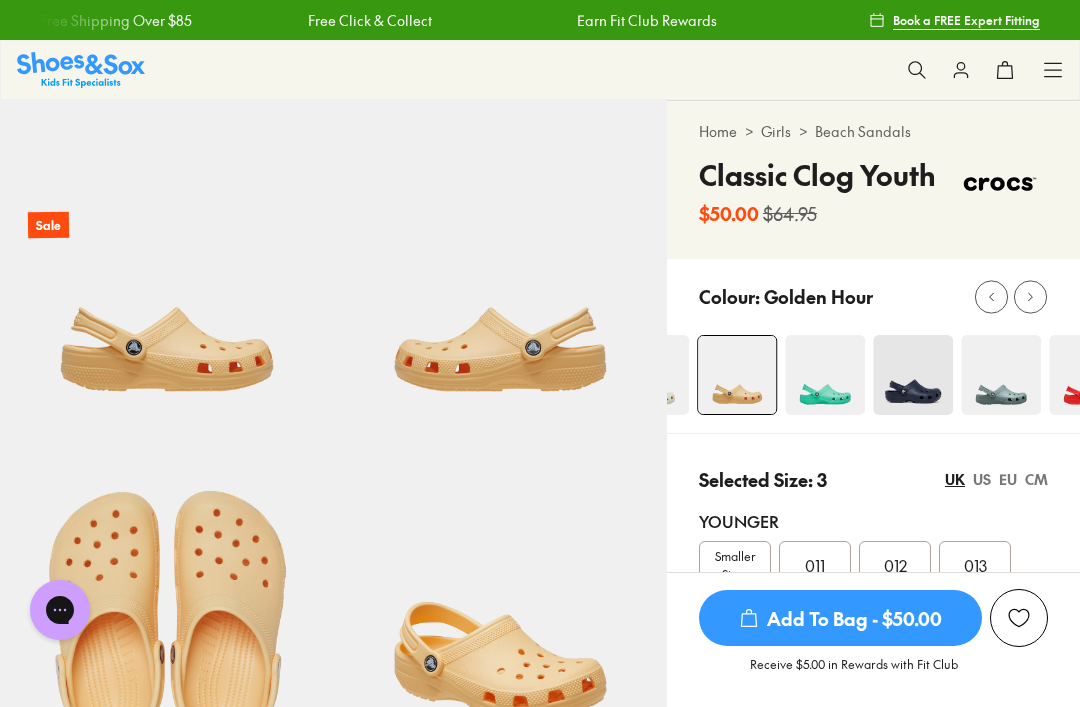click at bounding box center (825, 375) 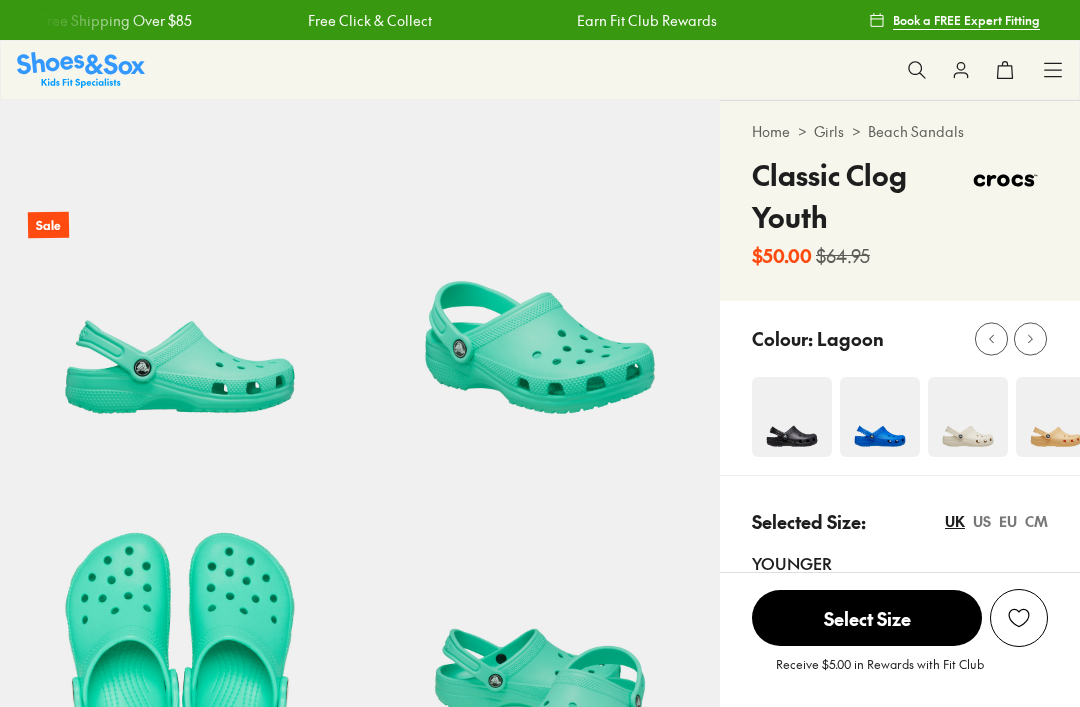scroll, scrollTop: 0, scrollLeft: 0, axis: both 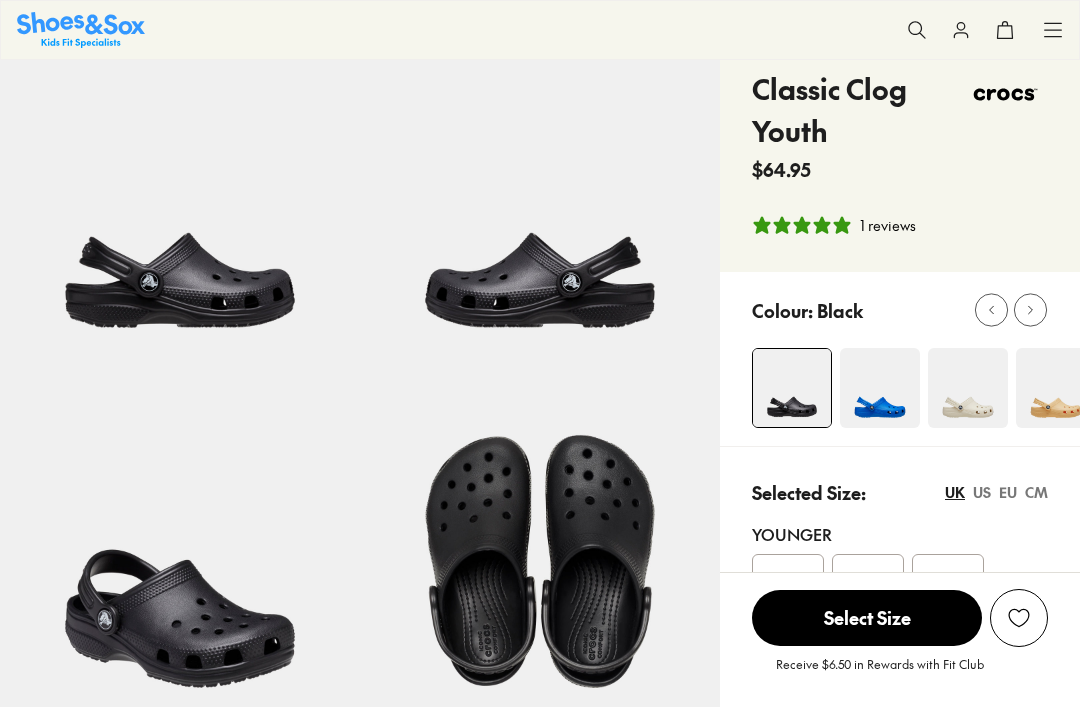 select on "*" 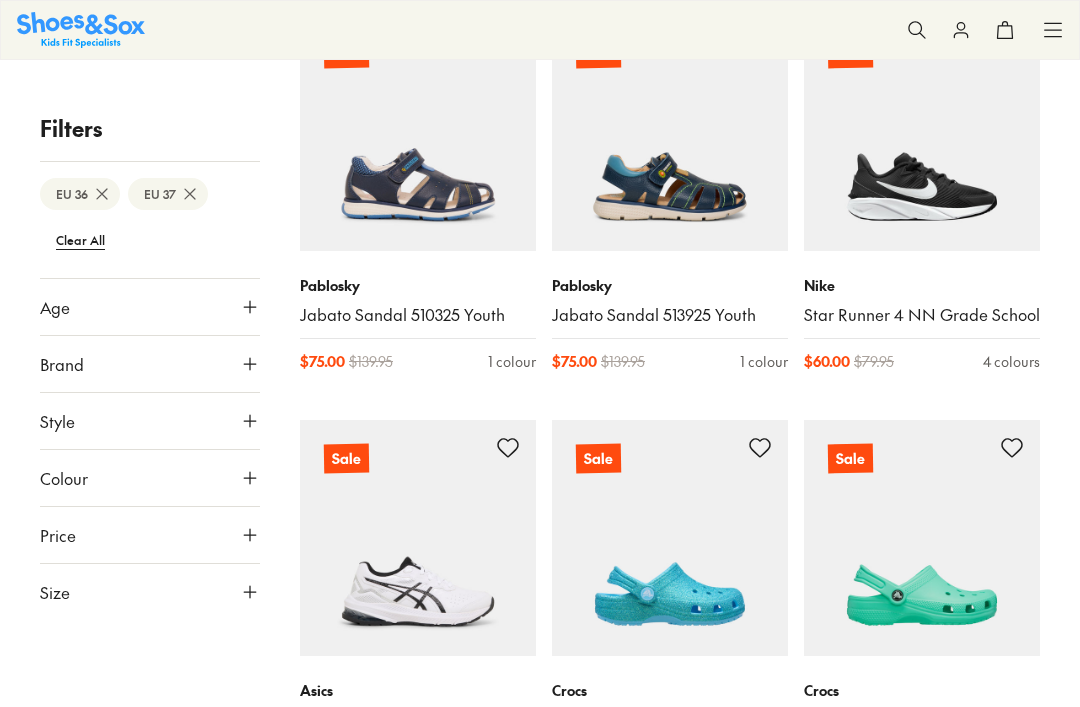 scroll, scrollTop: 873, scrollLeft: 0, axis: vertical 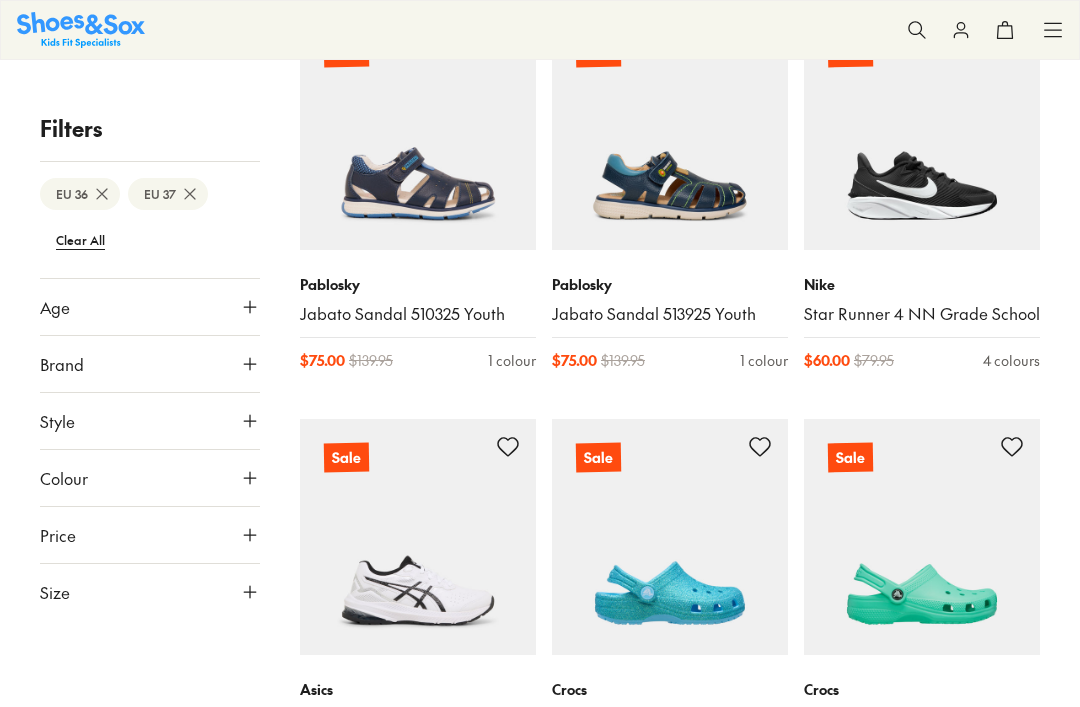 click on "Style" at bounding box center [150, 421] 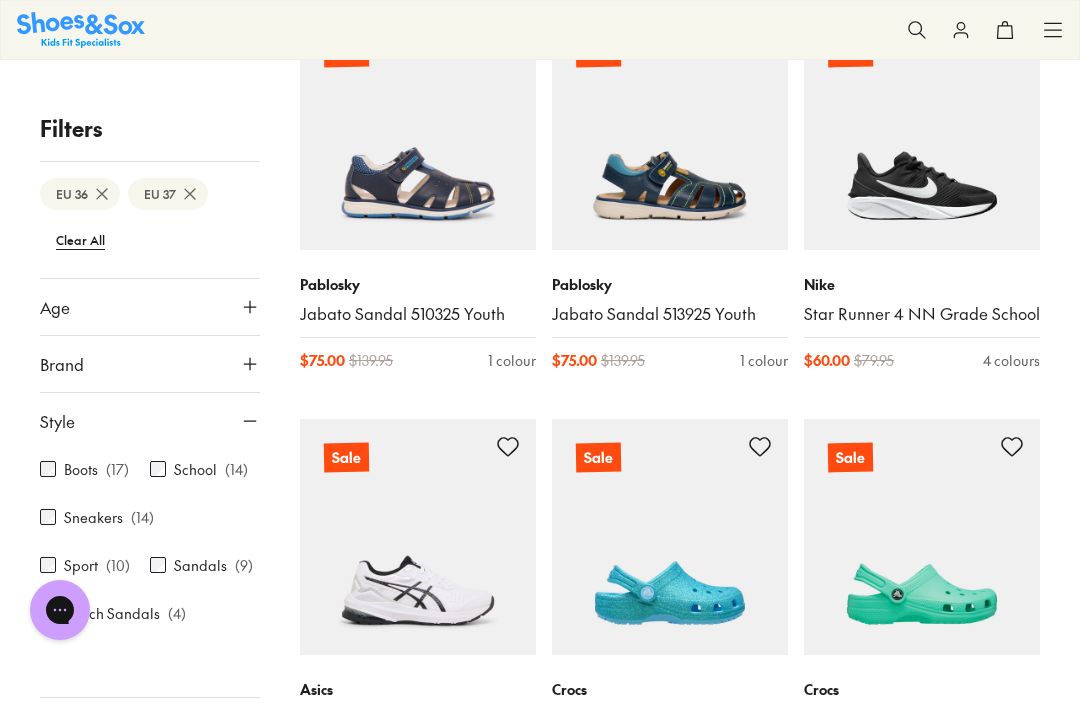 scroll, scrollTop: 0, scrollLeft: 0, axis: both 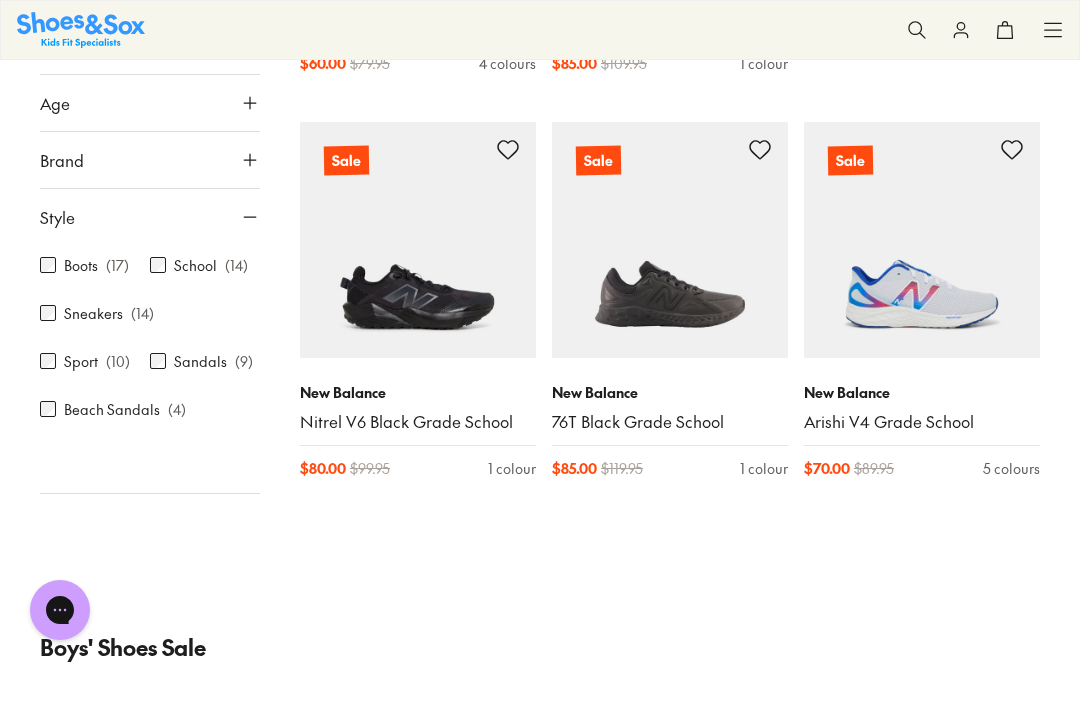 click at bounding box center (418, 240) 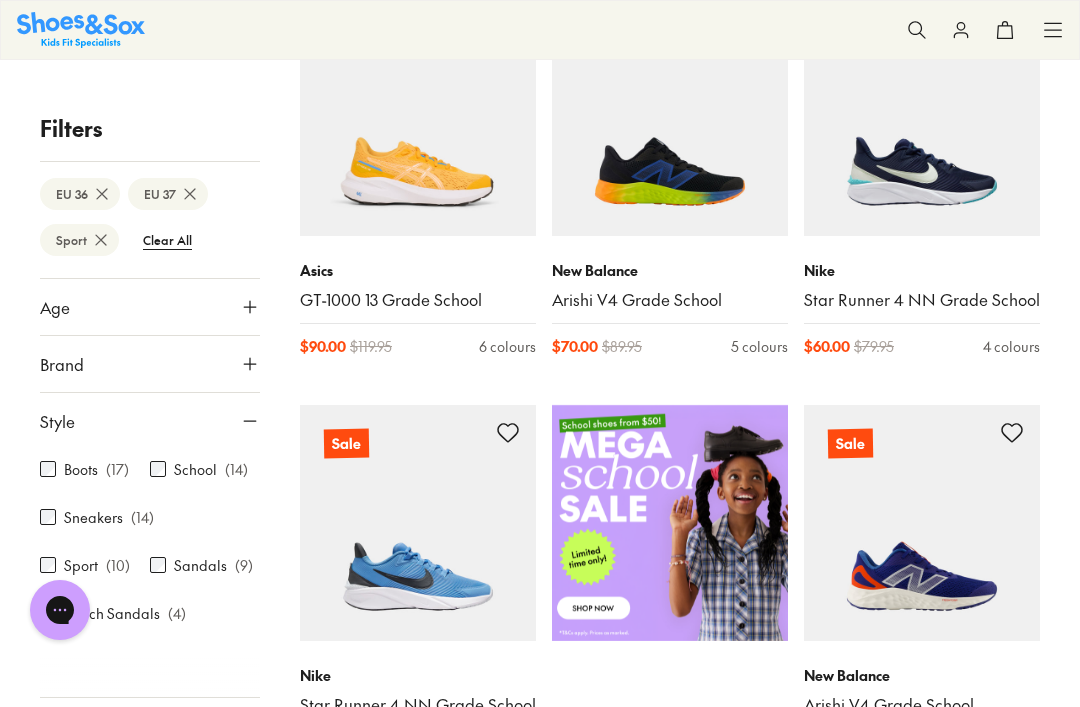 scroll, scrollTop: 383, scrollLeft: 0, axis: vertical 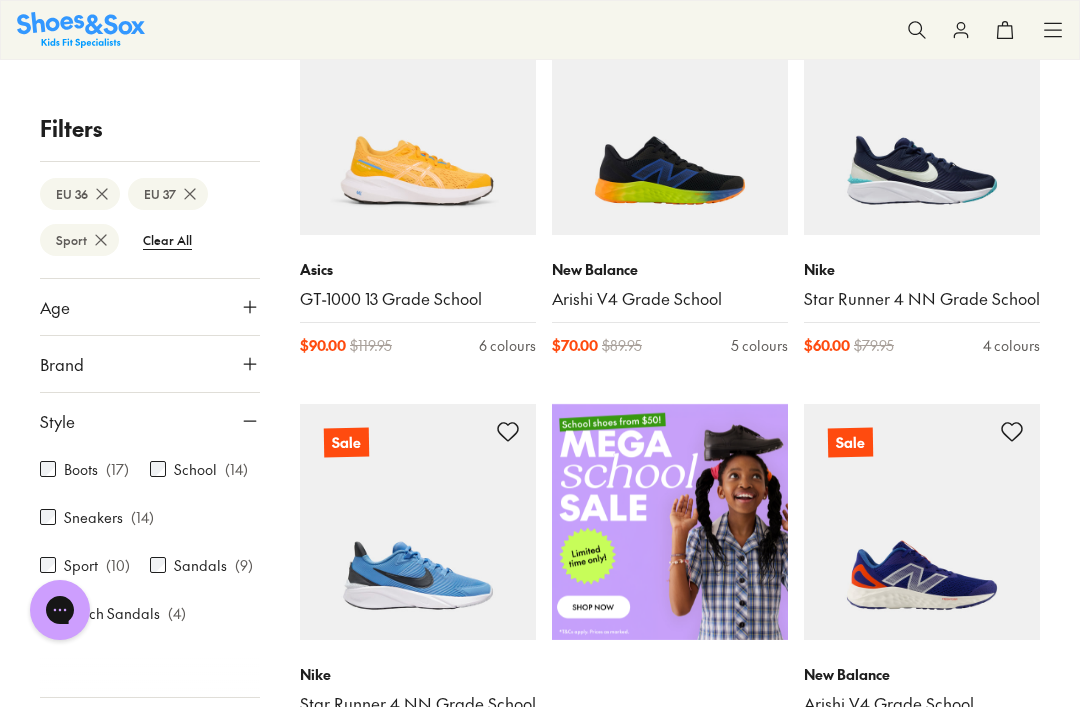 click at bounding box center (922, 117) 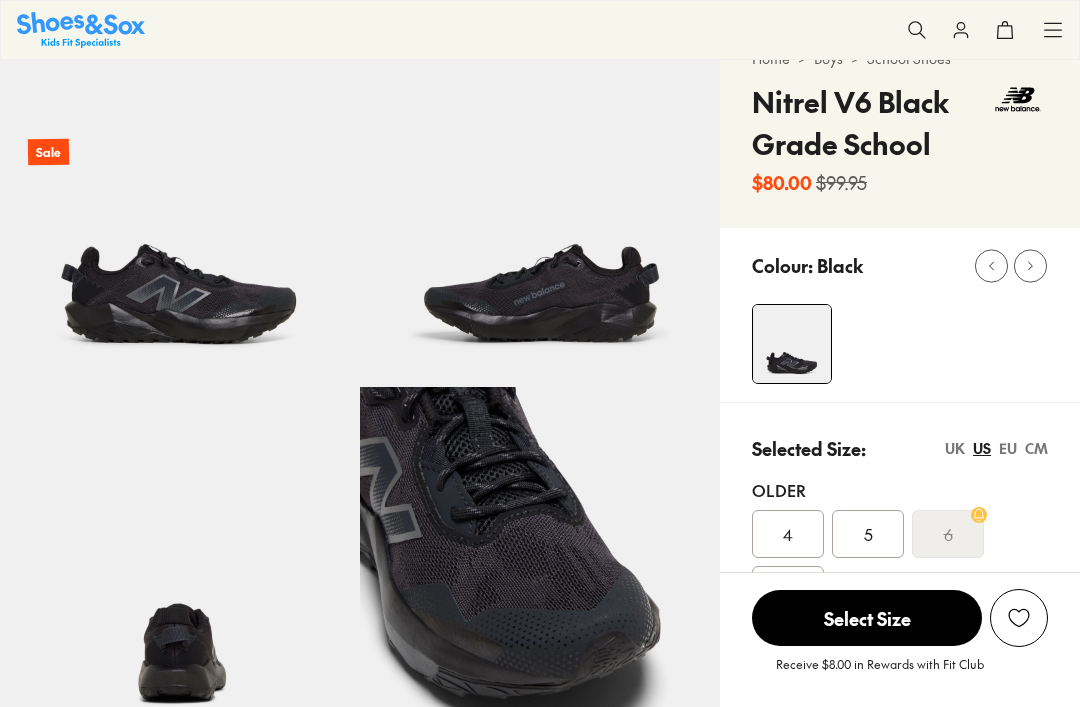 scroll, scrollTop: 73, scrollLeft: 0, axis: vertical 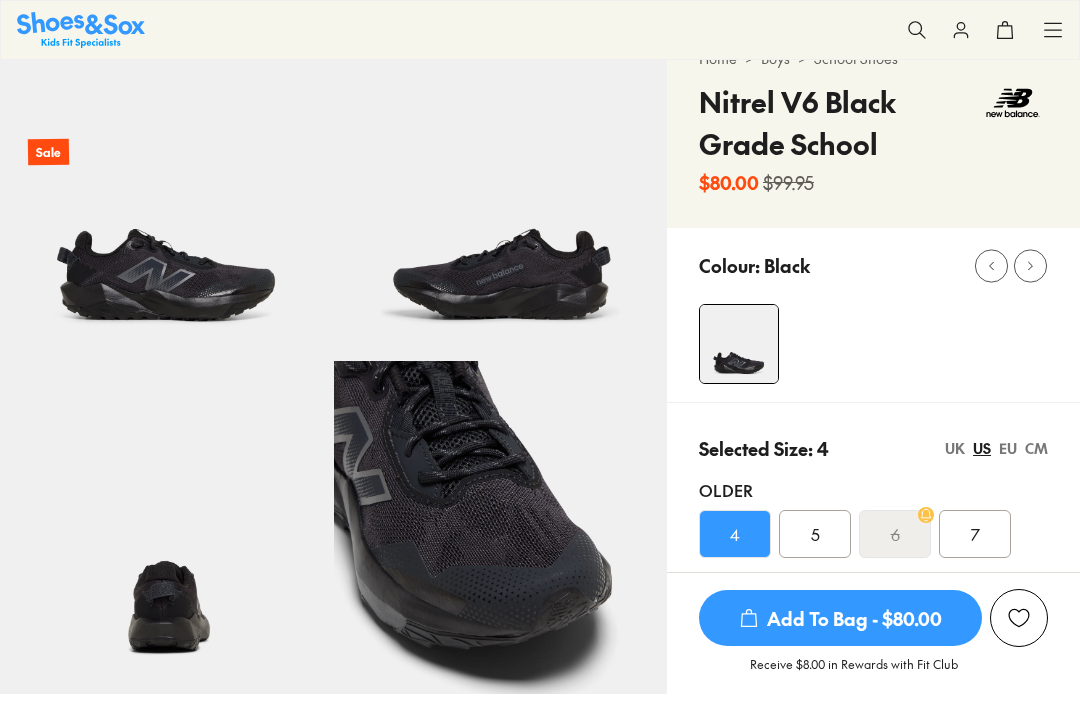 select on "*" 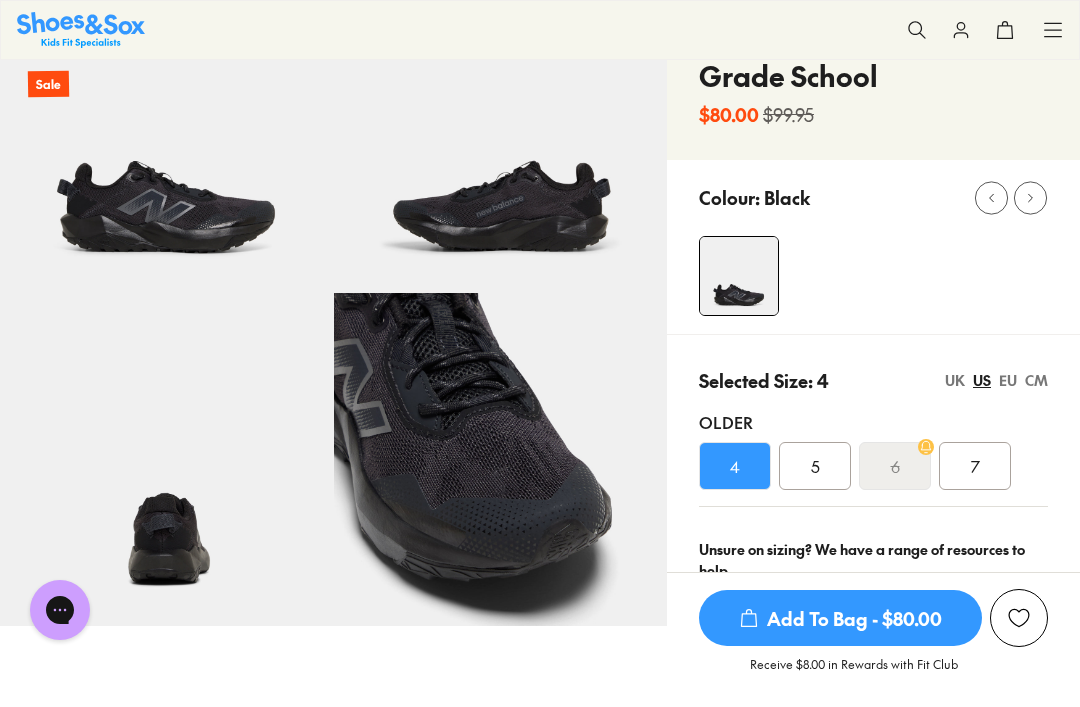 scroll, scrollTop: 0, scrollLeft: 0, axis: both 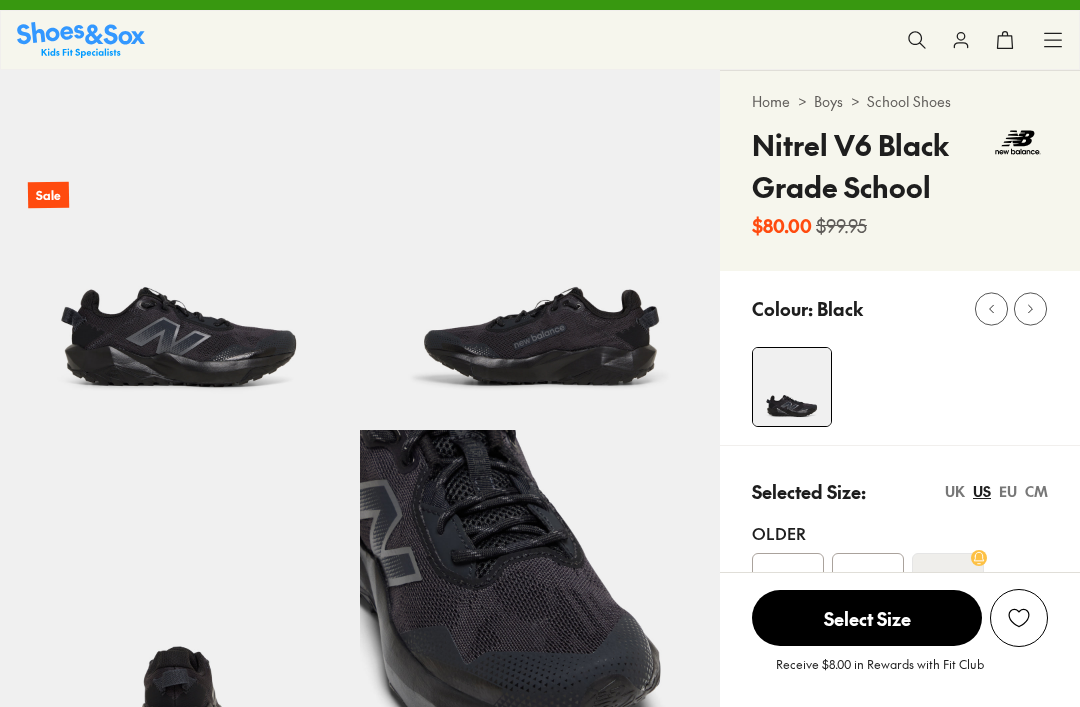 select on "*" 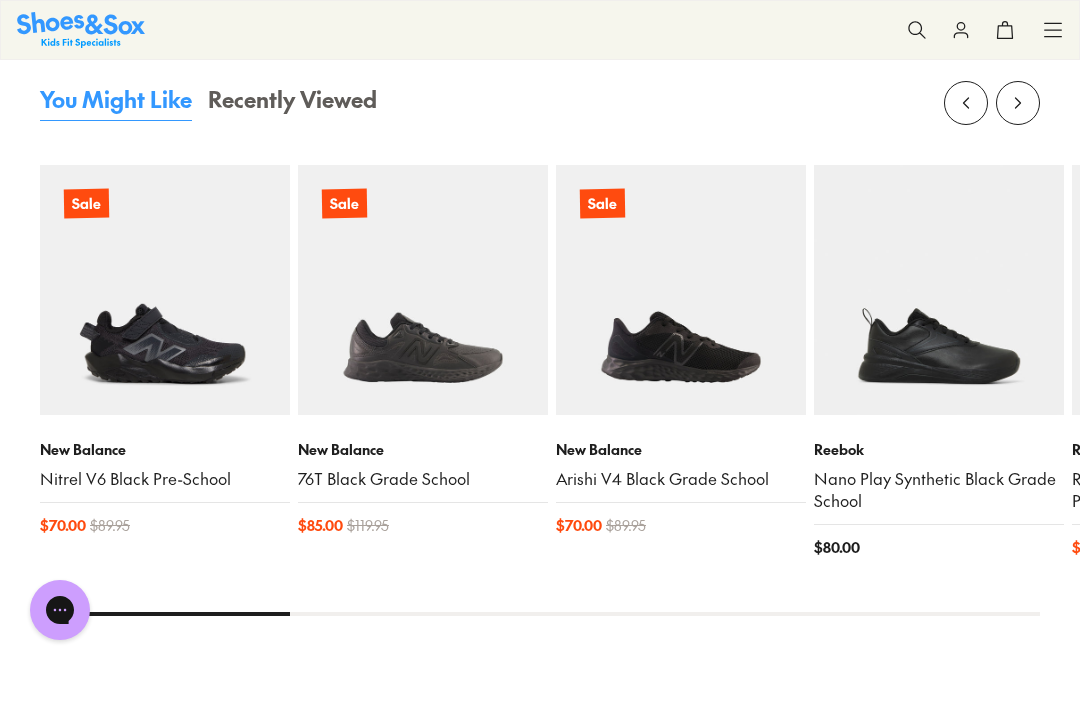 scroll, scrollTop: 1884, scrollLeft: 0, axis: vertical 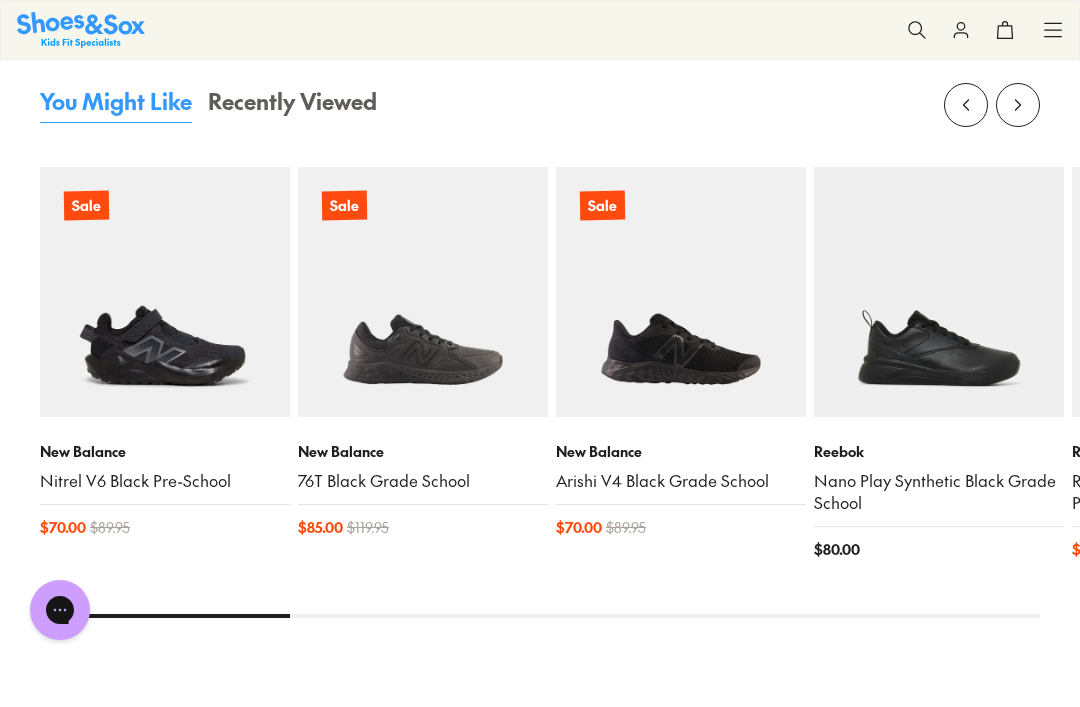 click on "Arishi V4 Black Grade School" at bounding box center (681, 481) 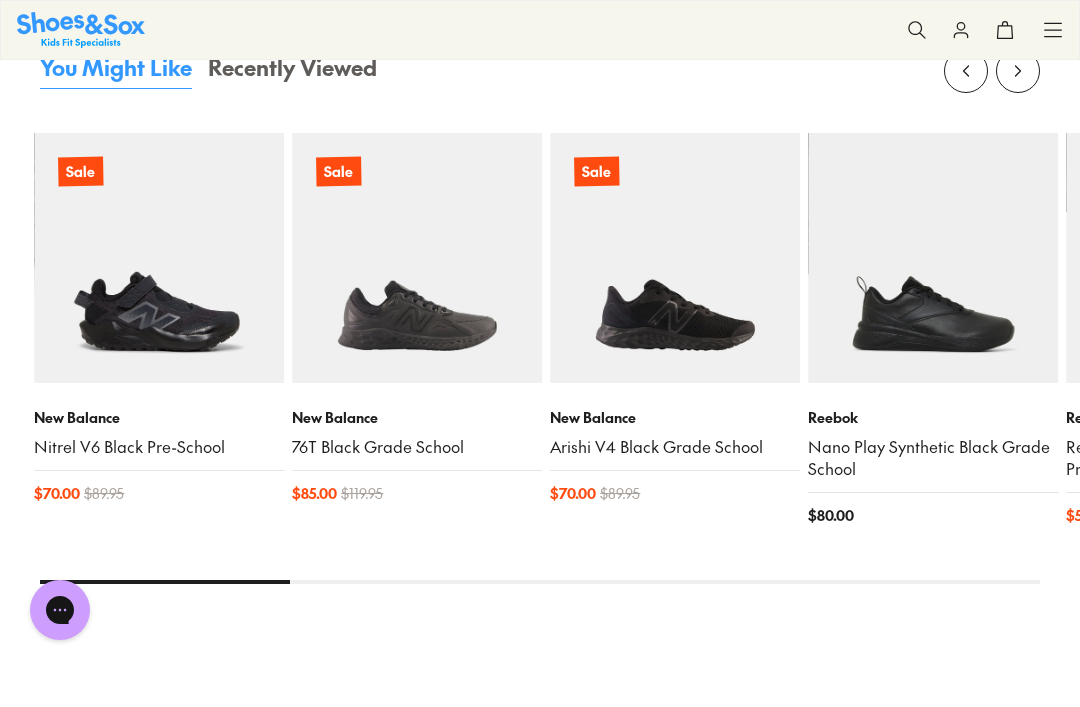 scroll, scrollTop: 1905, scrollLeft: 0, axis: vertical 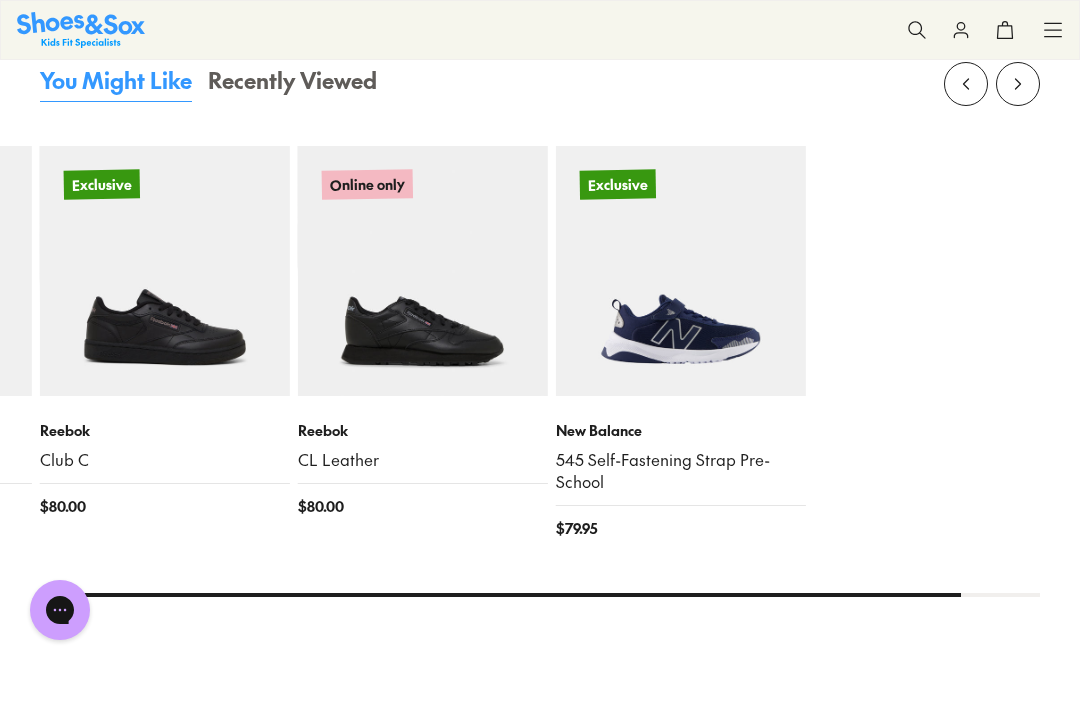 click on "You Might Like Recently Viewed Sale New Balance Nitrel V6 Black Pre-School $ 70.00 $ 89.95 Sale New Balance 76T Black Grade School $ 85.00 $ 119.95 Sale New Balance Arishi V4 Black Grade School $ 70.00 $ 89.95 Reebok Nano Play Synthetic Black Grade School $ 80.00 Sale Reebok Reebok Road Supreme 4.0 Black Pre-School $ 50.00 $ 80.00 Exclusive Reebok Nano Play Synthetic Self-Fastening Black Pre-School $ 80.00 Sale New Balance Arishi V4 Pre-School $ 60.00 $ 79.95 Sale New Balance Arishi V4 Pre-School $ 60.00 $ 79.95 Sale New Balance 545 Self-Fastening Strap Pre-School $ 60.00 $ 79.95 Sale New Balance Rave Run V2 Self-Fastening Pre-School $ 70.00 $ 89.95 Sale New Balance 625 Self-Fastening Pre-School $ 70.00 $ 84.95 Sale New Balance NW Arishi V4 Infant $ 50.00 $ 69.95 Sale New Balance NW Arishi V4 Infant $ 50.00 $ 69.95 Sale New Balance Arishi V4 Grade School $ 70.00 $ 89.95 Sale New Balance Arishi V4 Grade School $ 70.00 $ 89.95 Sale New Balance 545 Laces Grade School $ 60.00 $ 79.95 Sale New Balance $ 70.00" at bounding box center (540, 354) 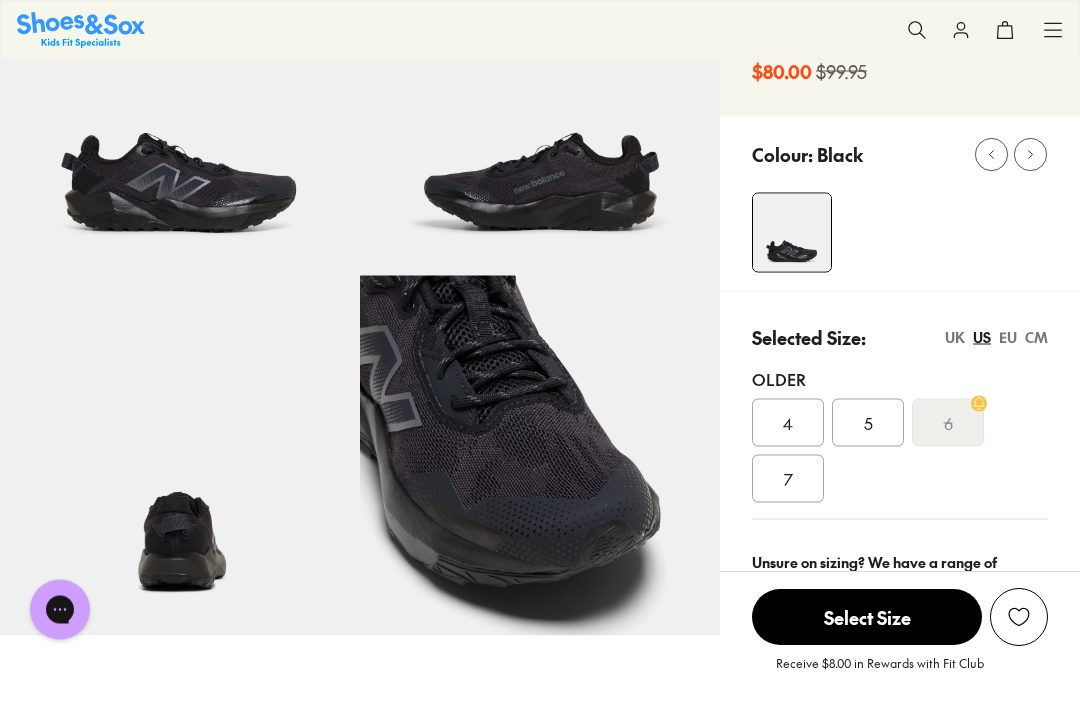 scroll, scrollTop: 0, scrollLeft: 0, axis: both 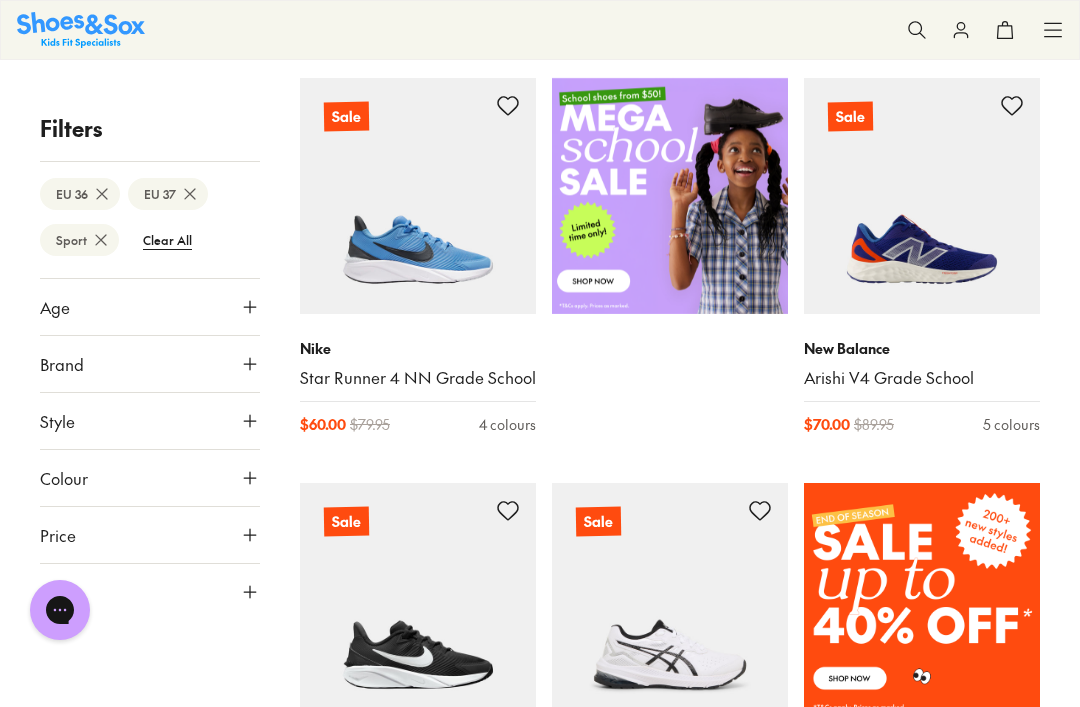 click at bounding box center [418, 601] 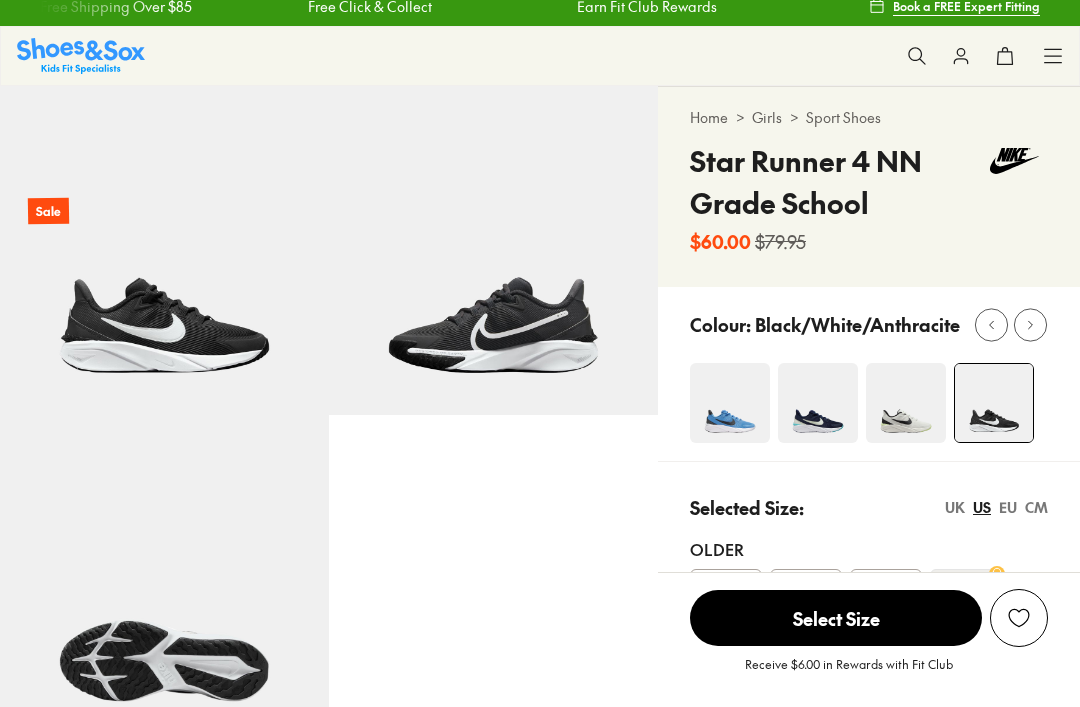 scroll, scrollTop: 55, scrollLeft: 0, axis: vertical 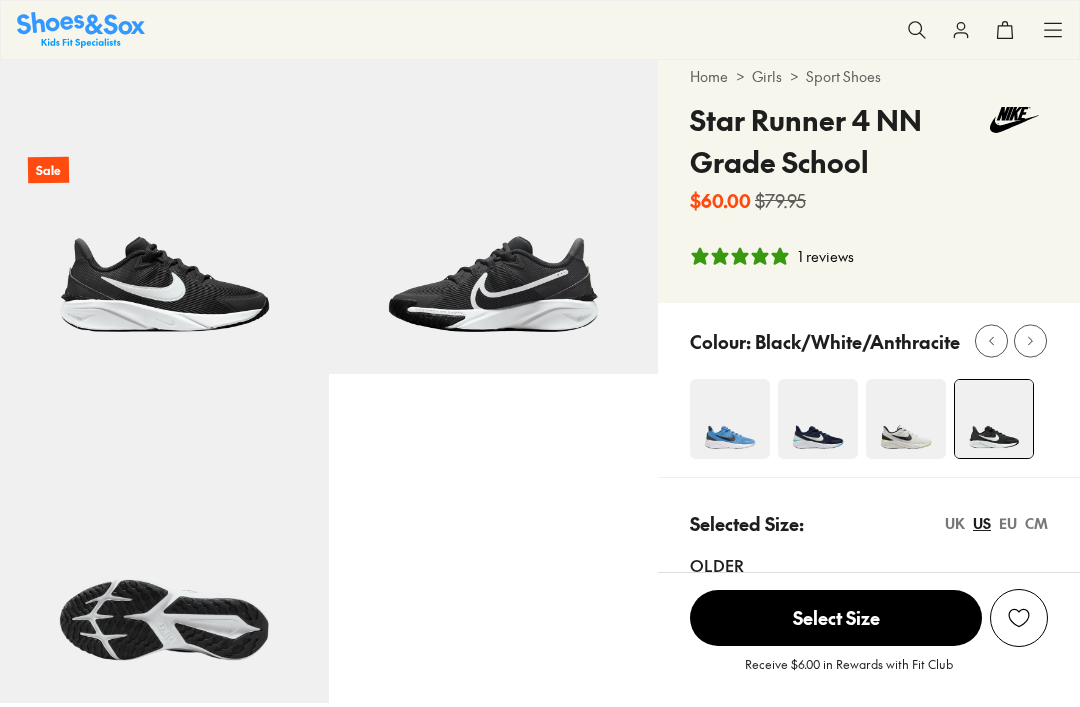 select on "*" 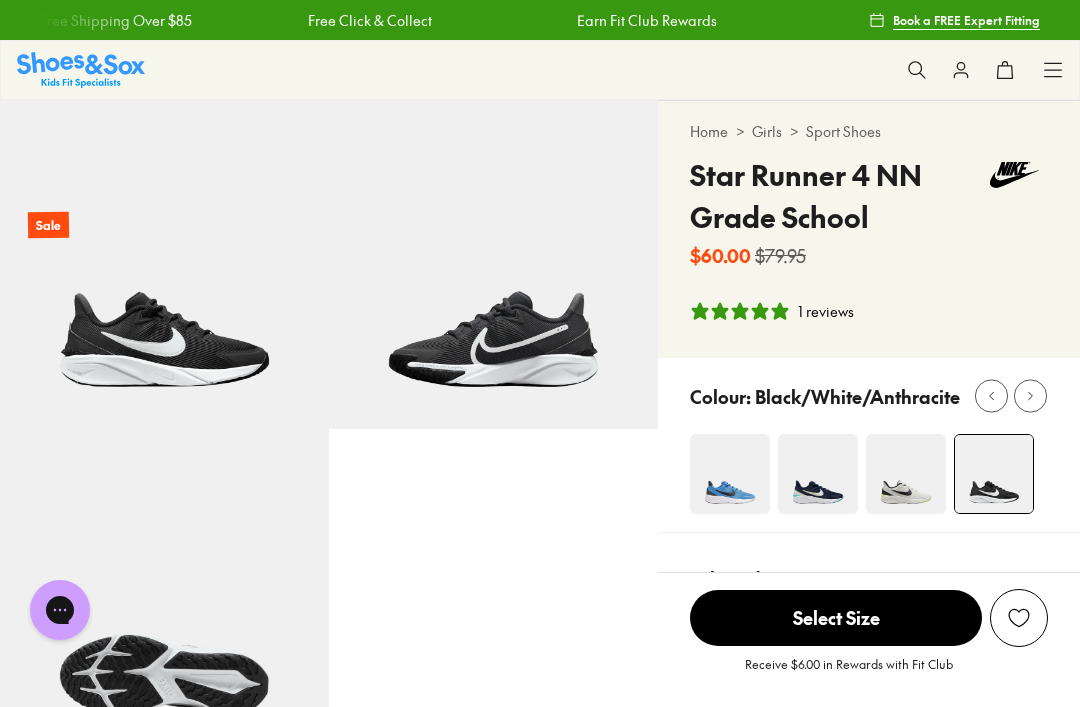 scroll, scrollTop: 0, scrollLeft: 0, axis: both 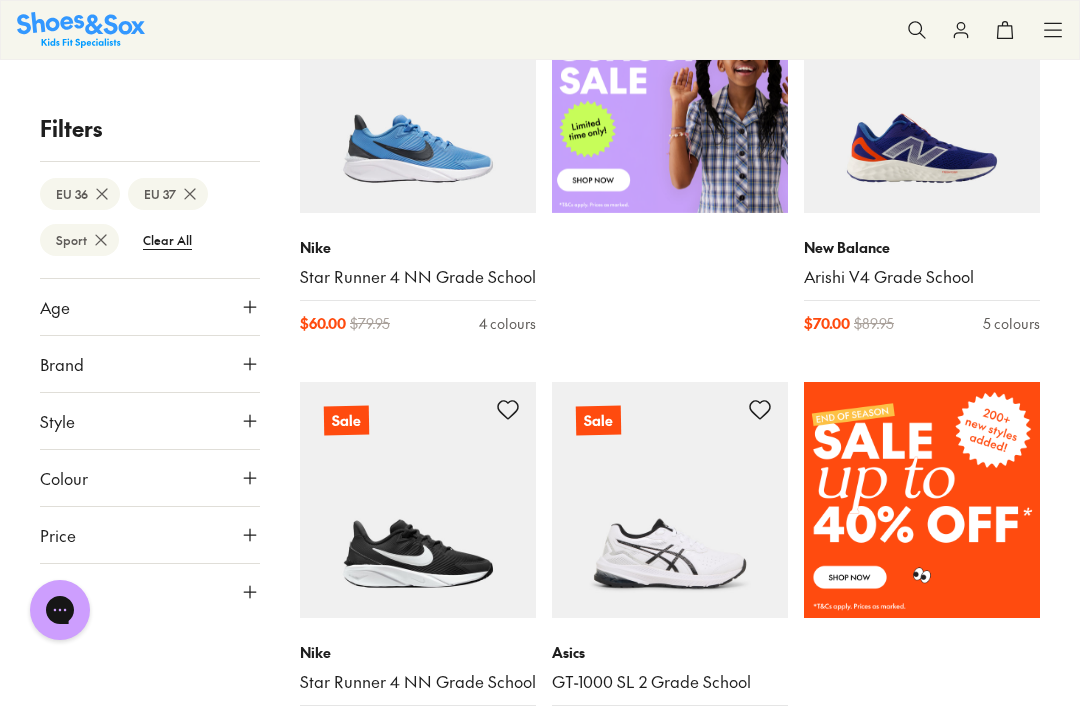 click at bounding box center [418, 95] 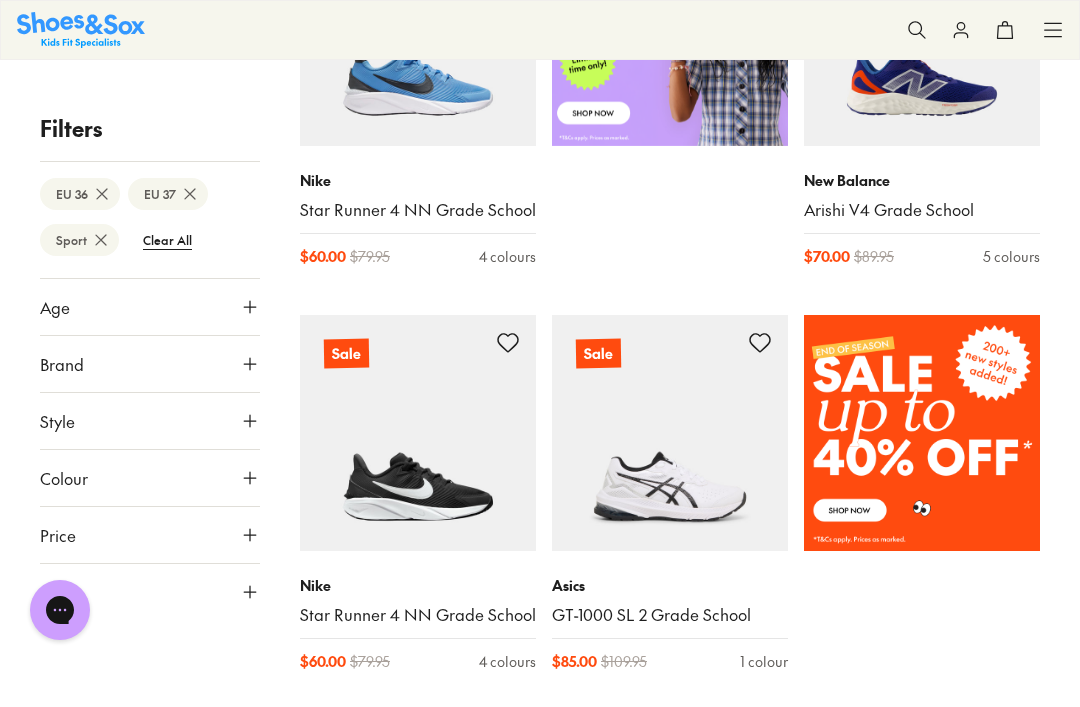 click on "Nike" at bounding box center [418, 585] 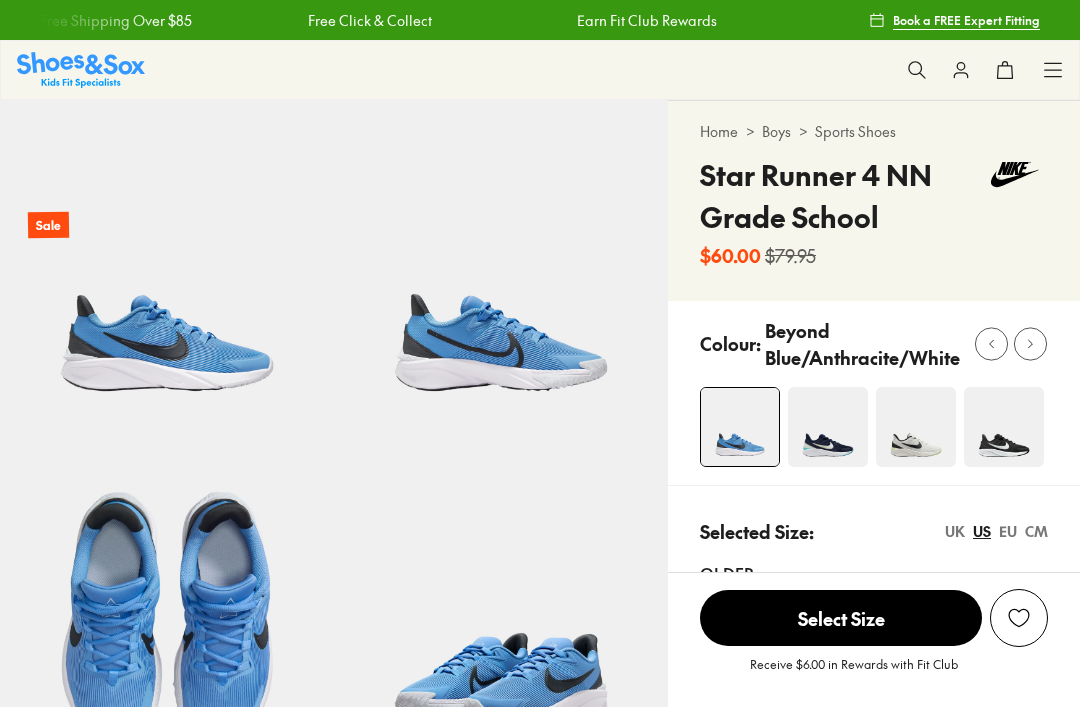 select on "*" 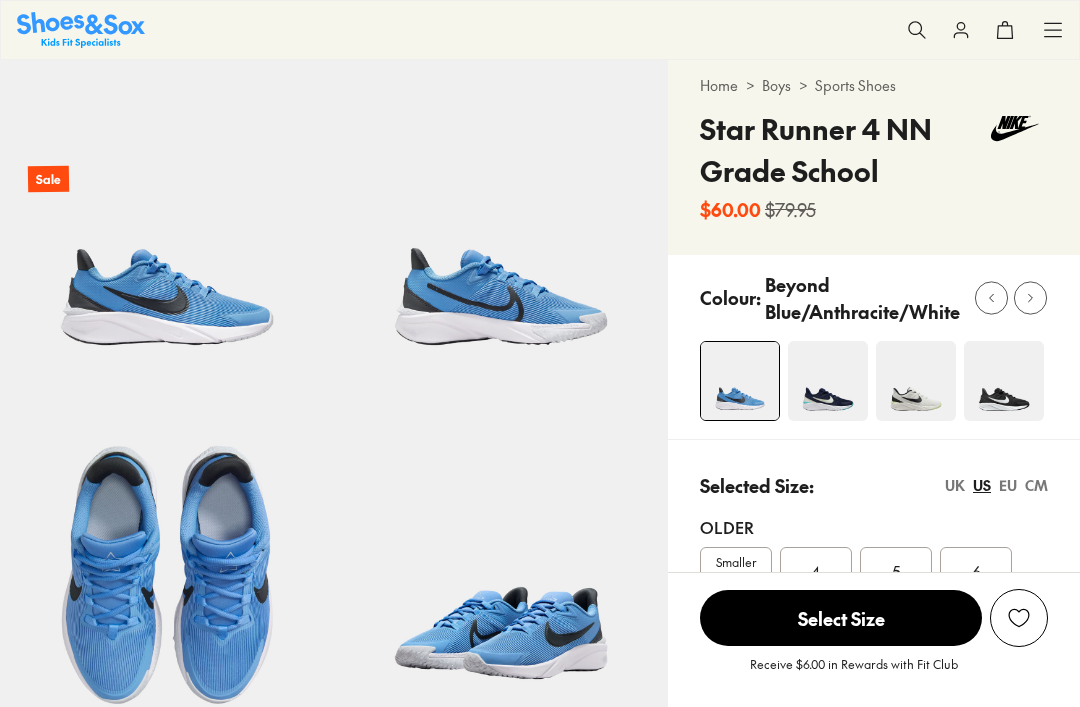 scroll, scrollTop: 0, scrollLeft: 0, axis: both 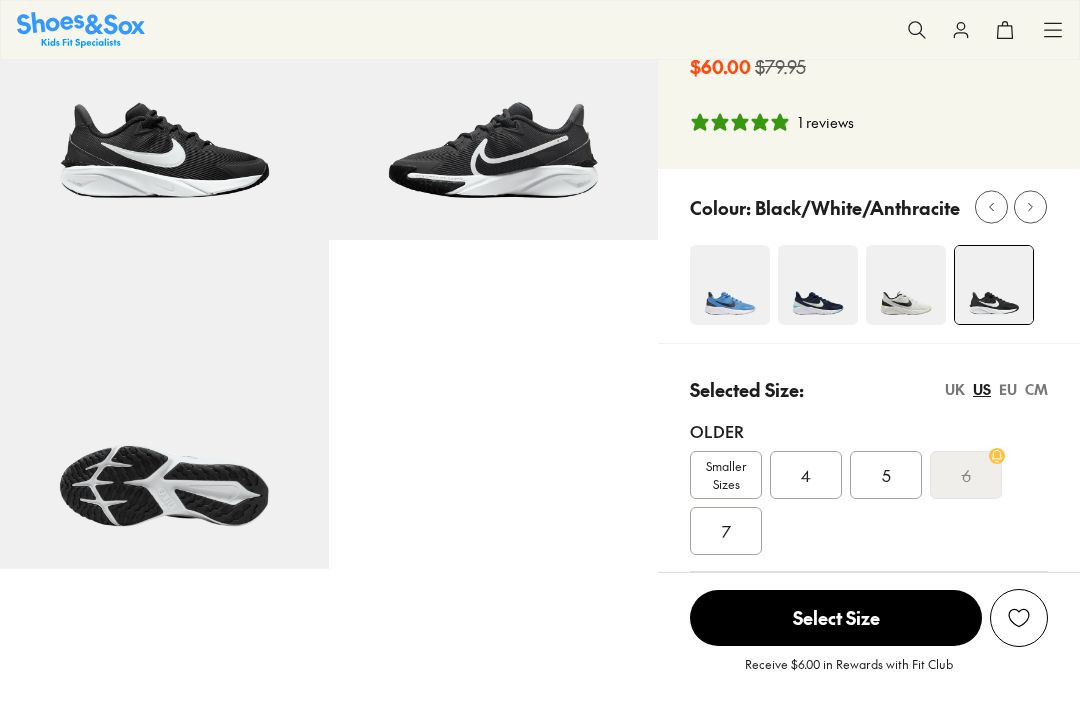 click on "4" at bounding box center (806, 475) 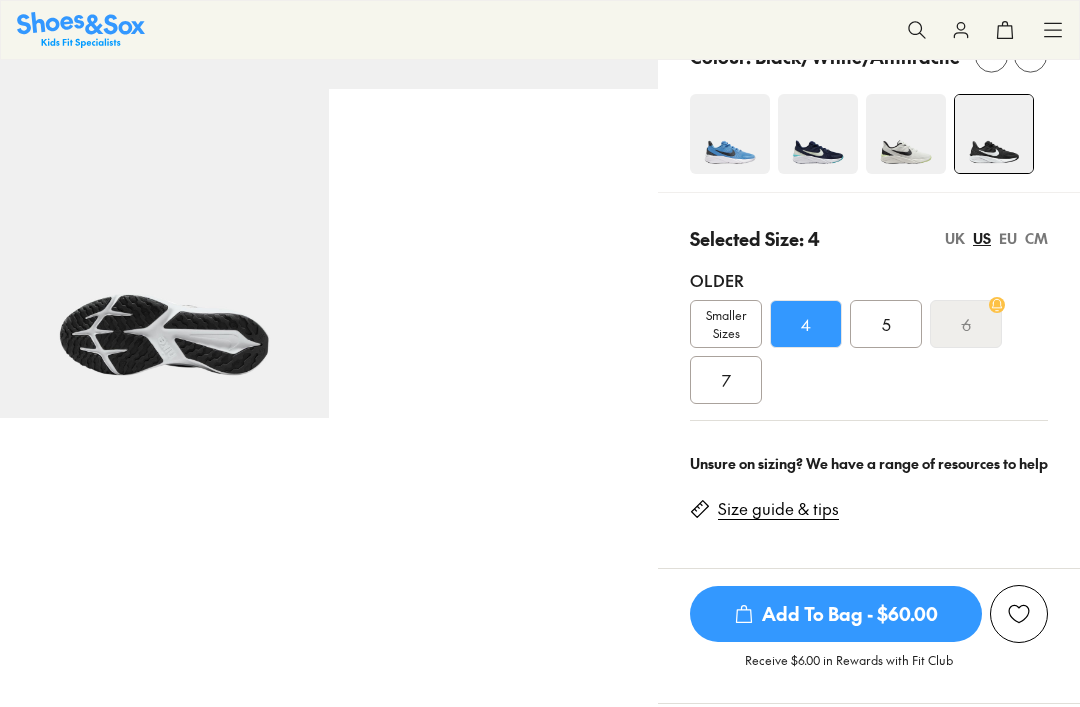 scroll, scrollTop: 357, scrollLeft: 0, axis: vertical 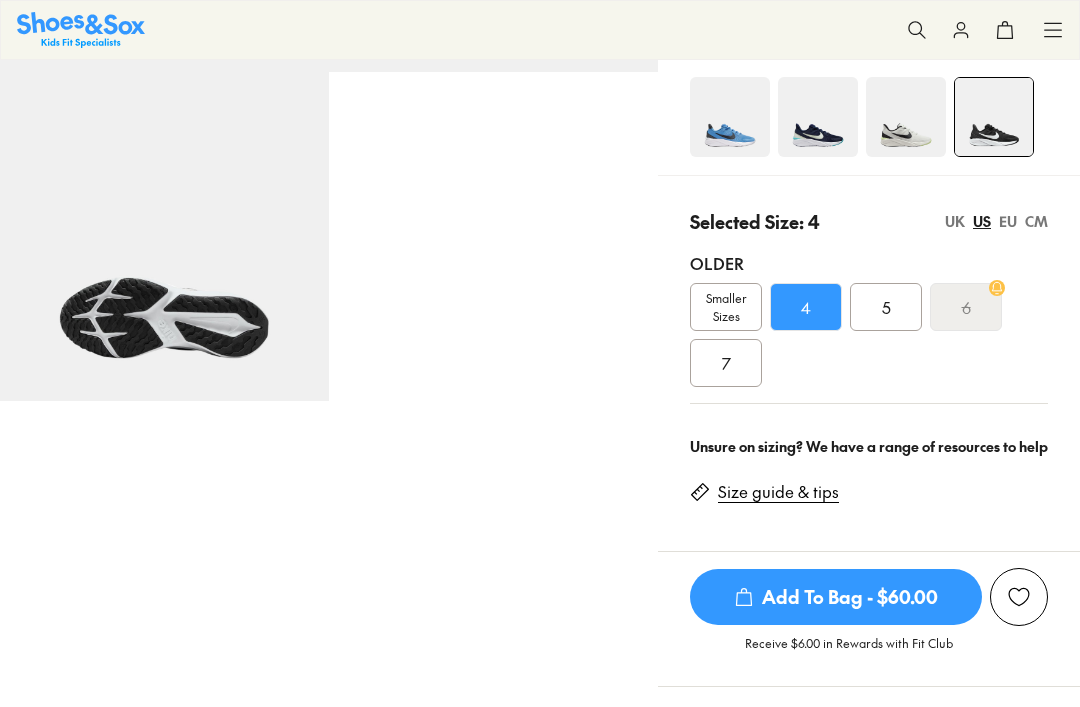 click on "Add To Bag - $60.00" at bounding box center [836, 597] 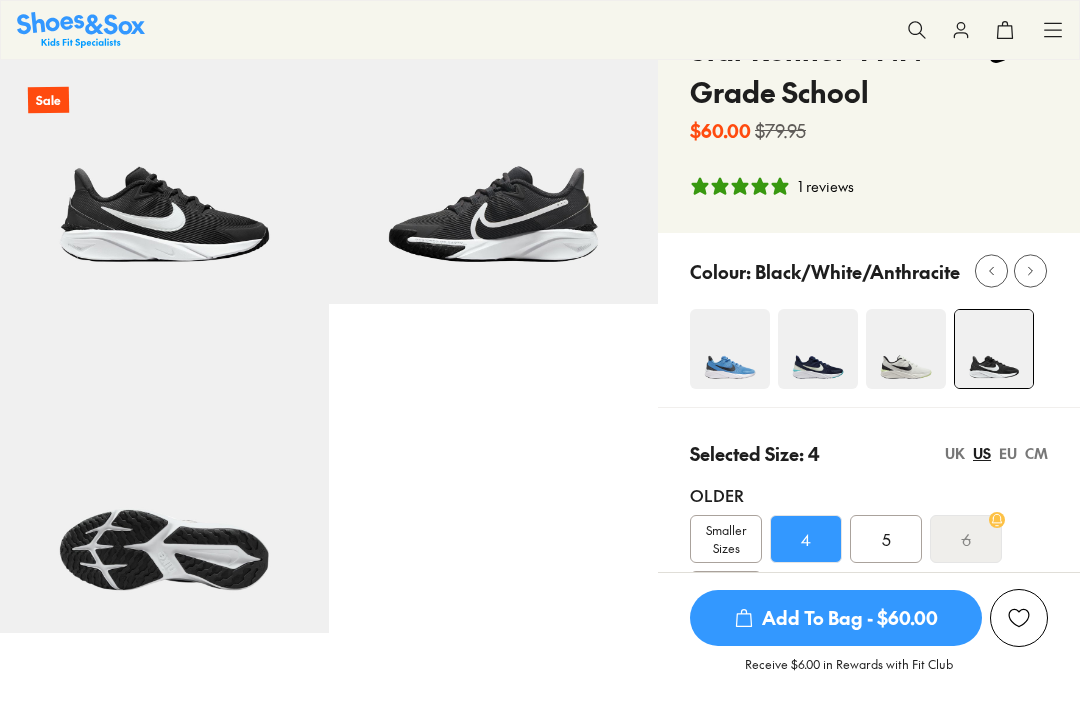 scroll, scrollTop: 0, scrollLeft: 0, axis: both 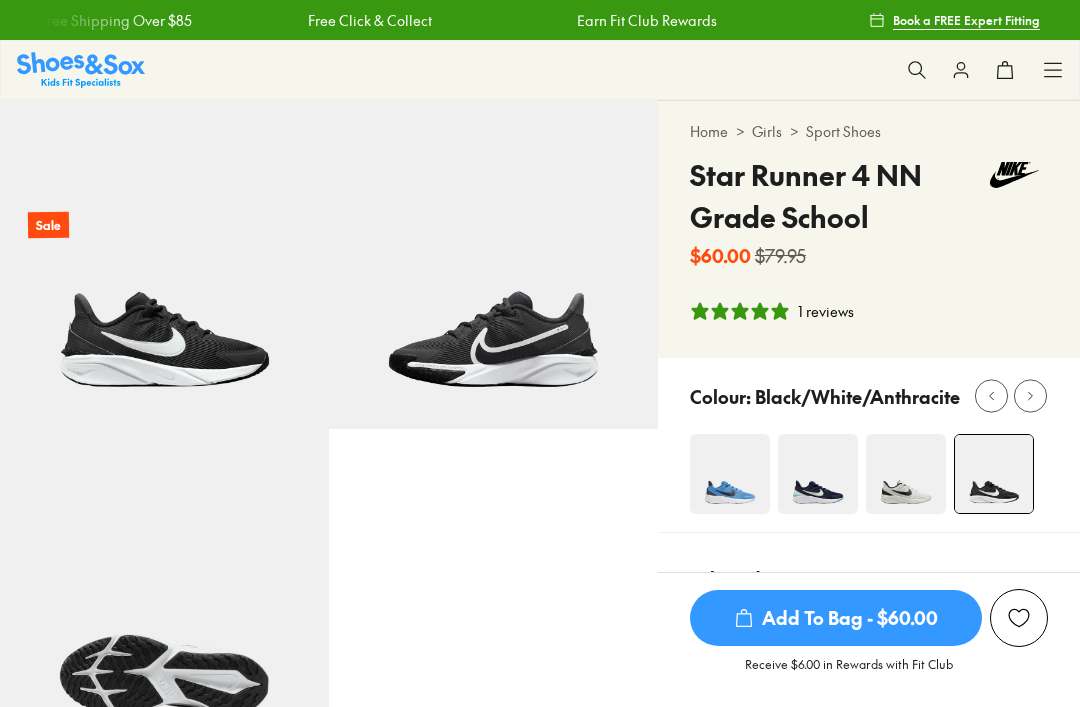 select on "*" 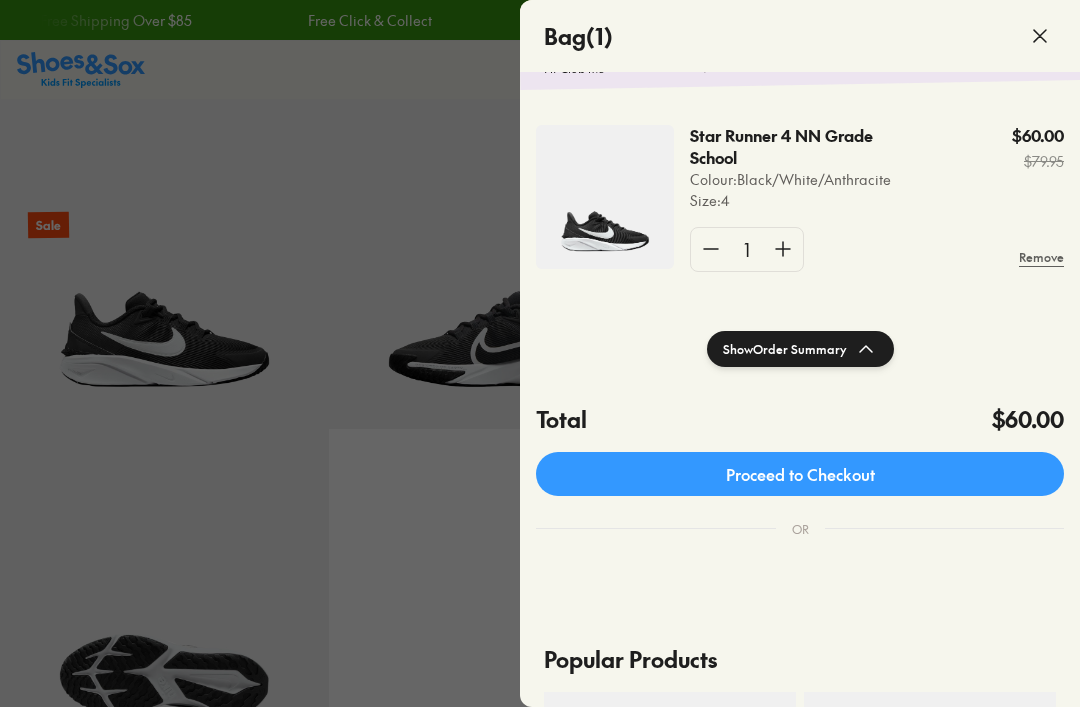 scroll, scrollTop: 91, scrollLeft: 0, axis: vertical 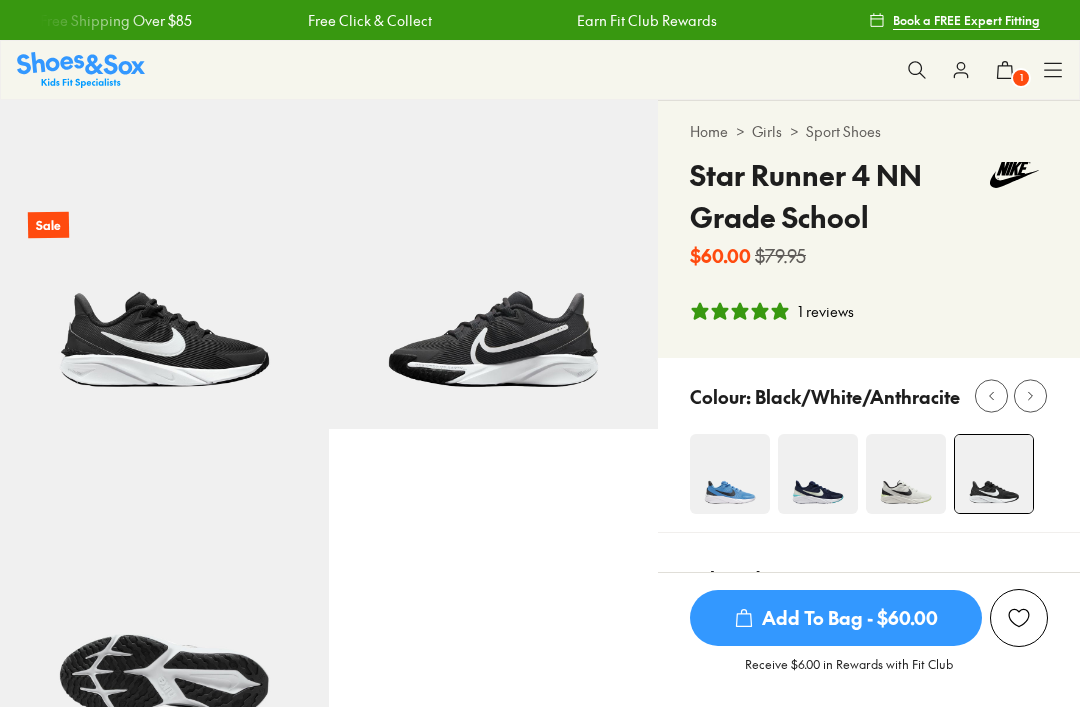 click on "Free Click & Collect" at bounding box center [369, 20] 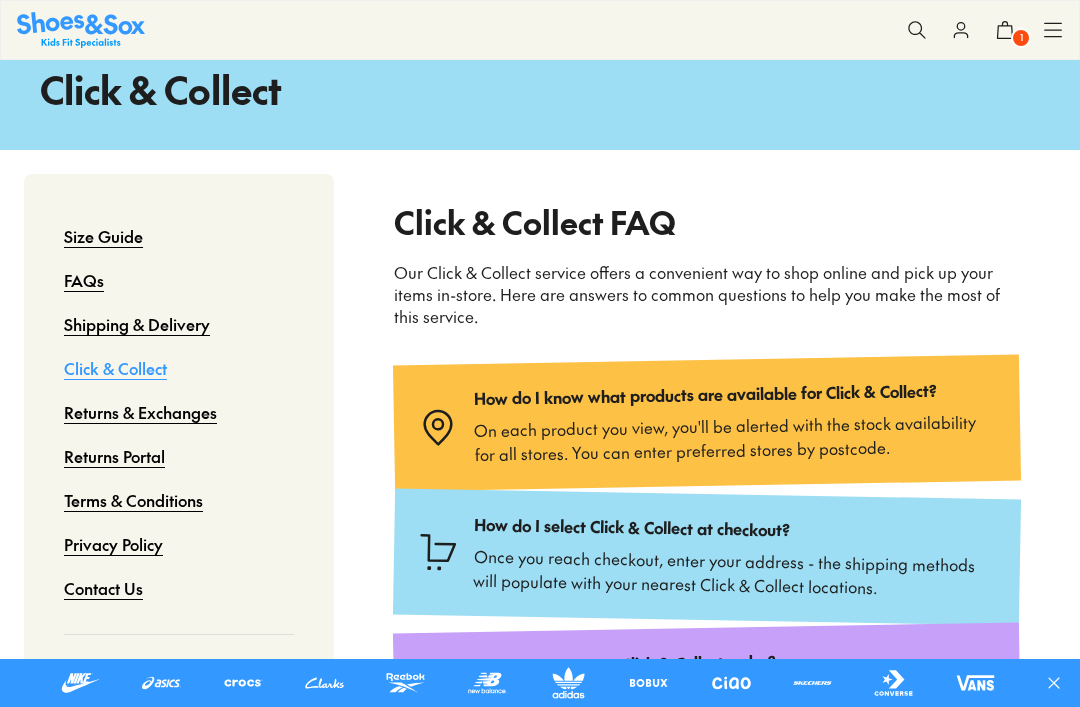 scroll, scrollTop: 128, scrollLeft: 0, axis: vertical 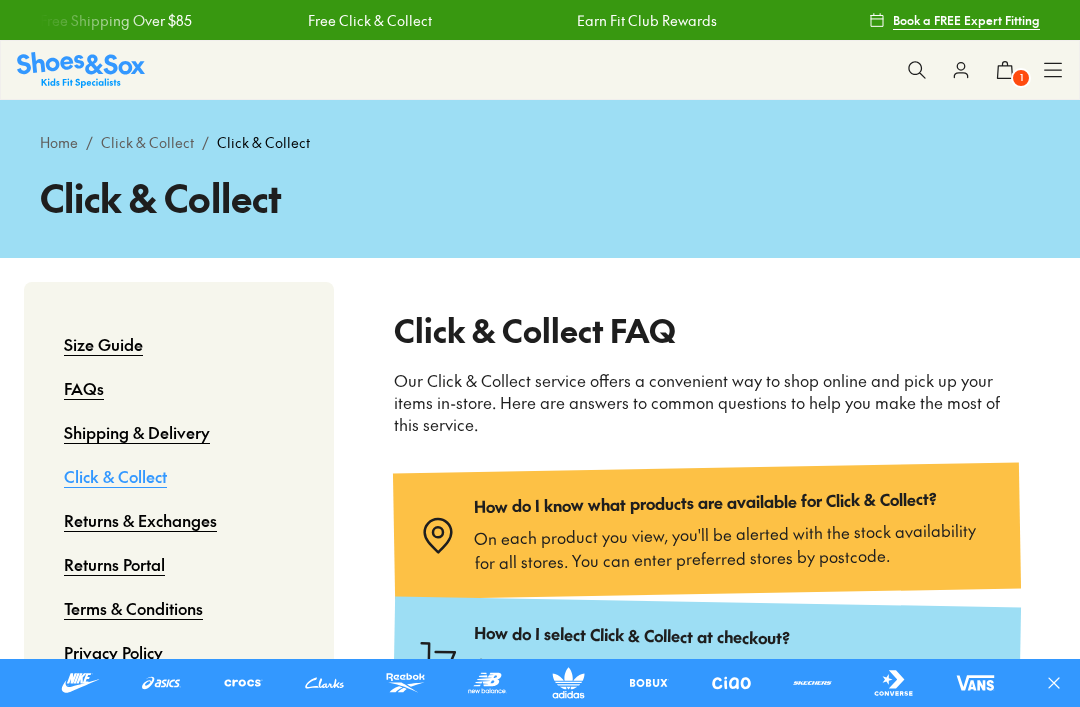 click 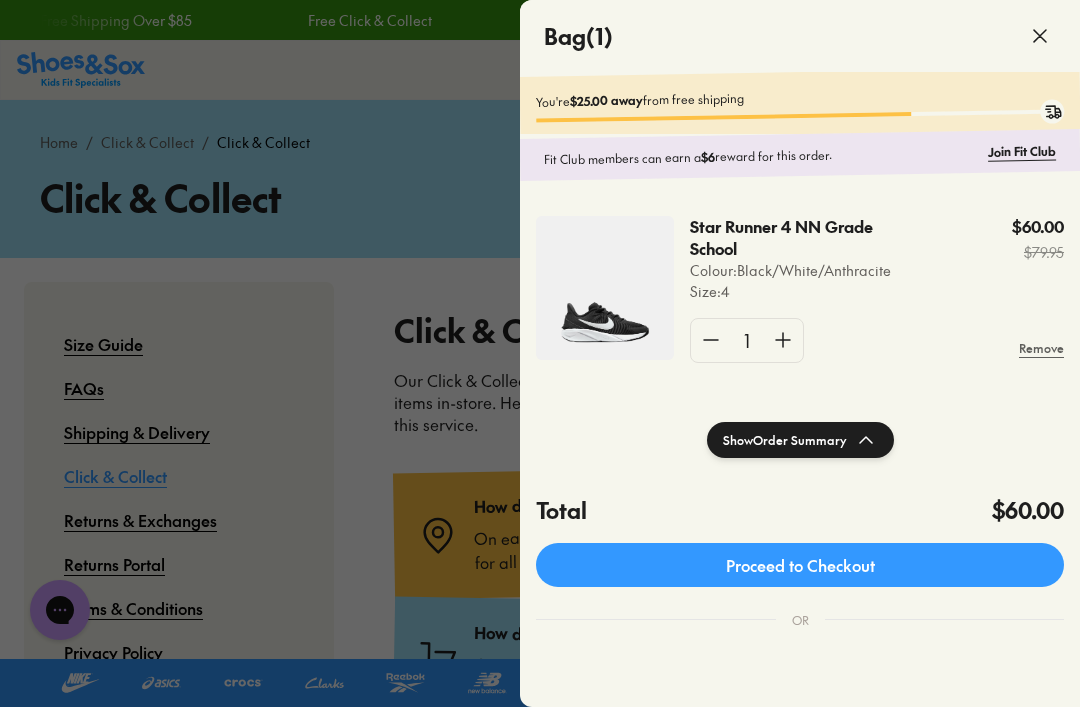 scroll, scrollTop: 0, scrollLeft: 0, axis: both 